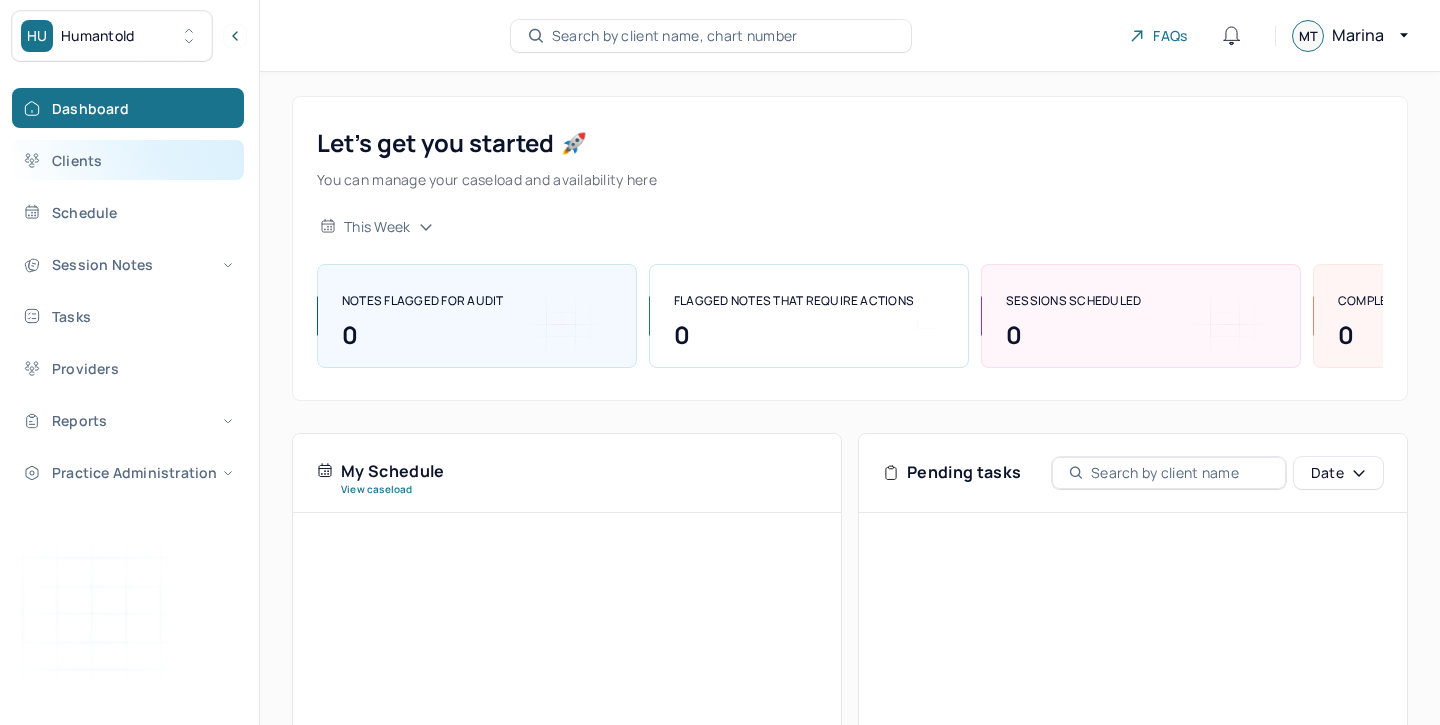 scroll, scrollTop: 0, scrollLeft: 0, axis: both 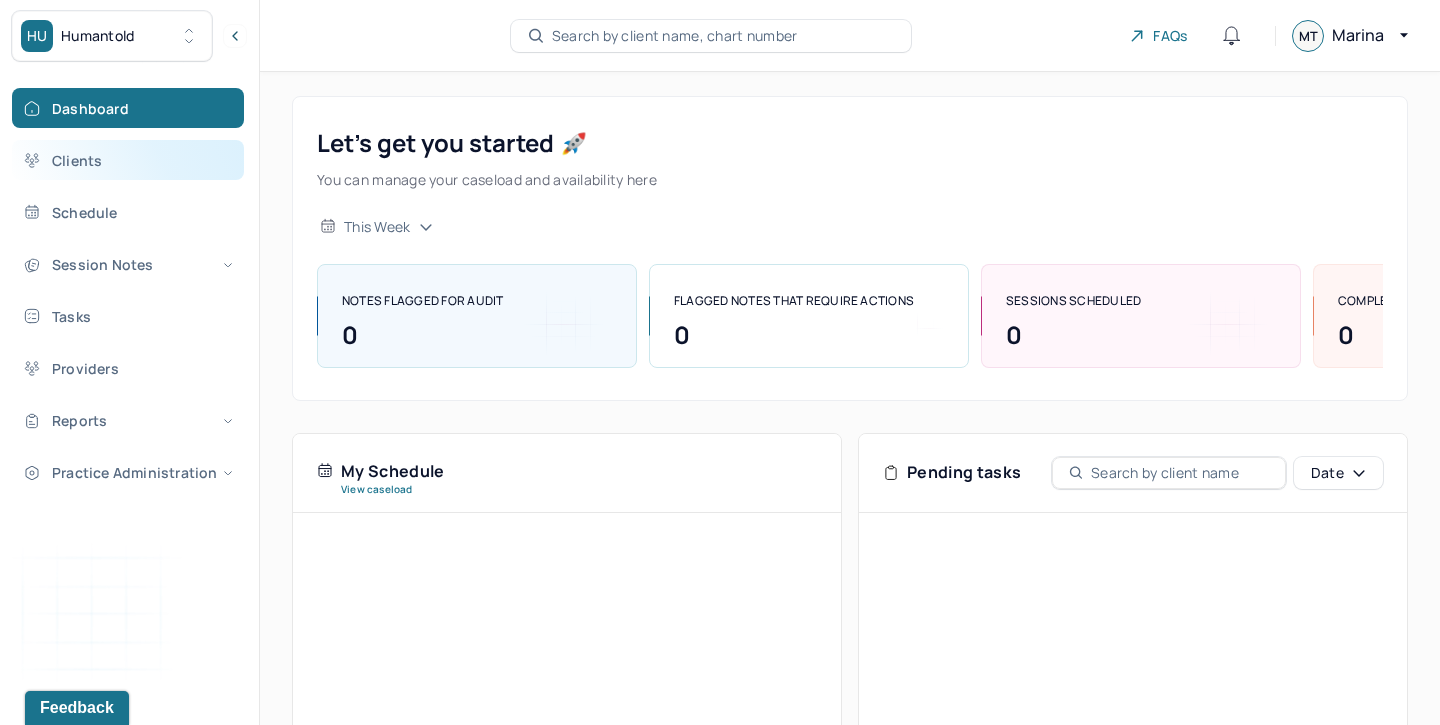 click on "Clients" at bounding box center (128, 160) 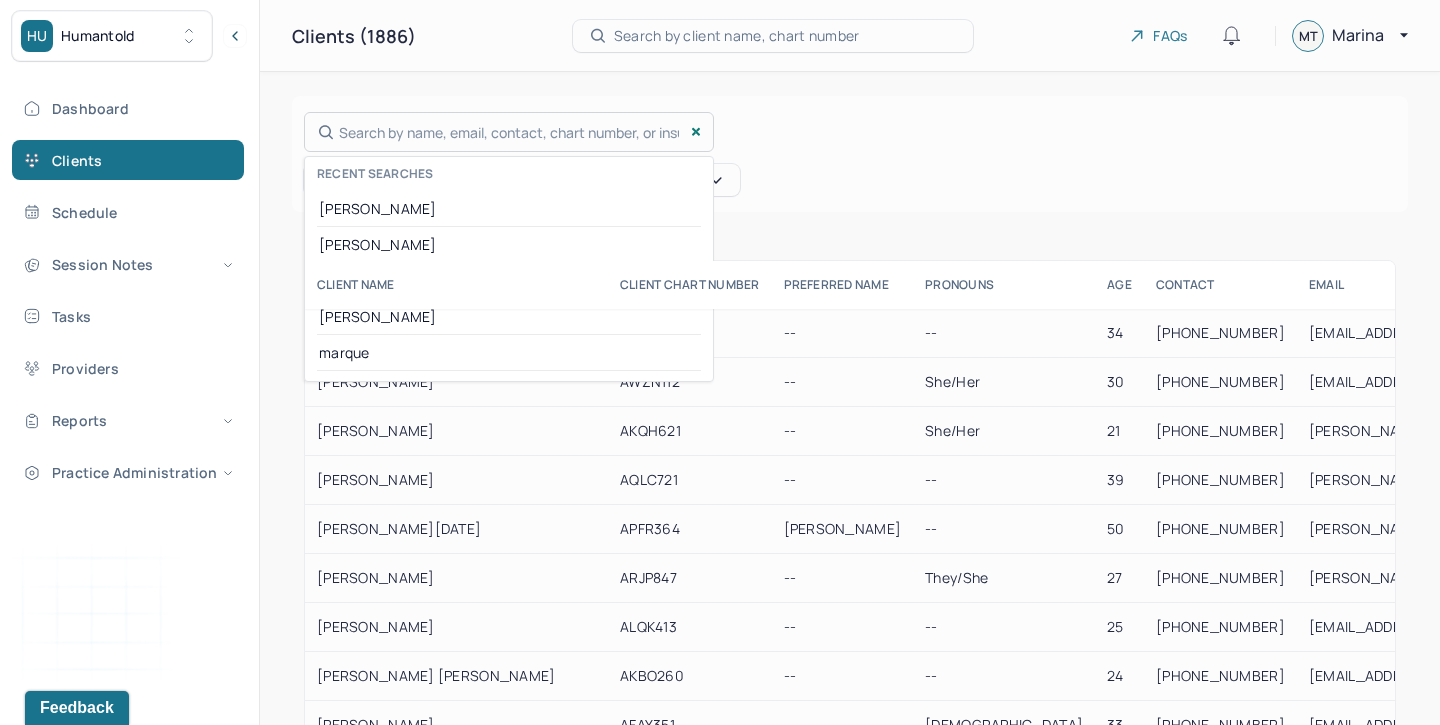 click on "Search by name, email, contact, chart number, or insurance id... Recent searches [PERSON_NAME] [PERSON_NAME]" at bounding box center (509, 132) 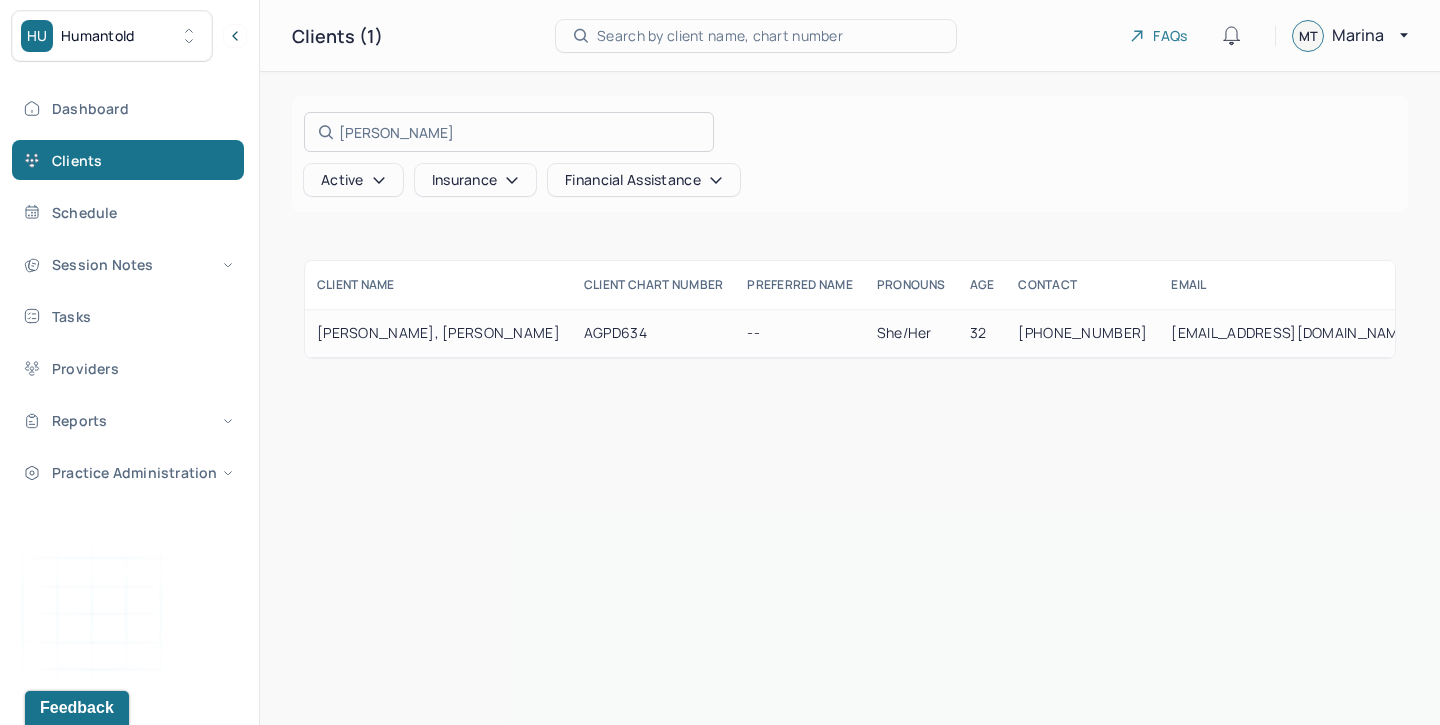 type on "[PERSON_NAME]" 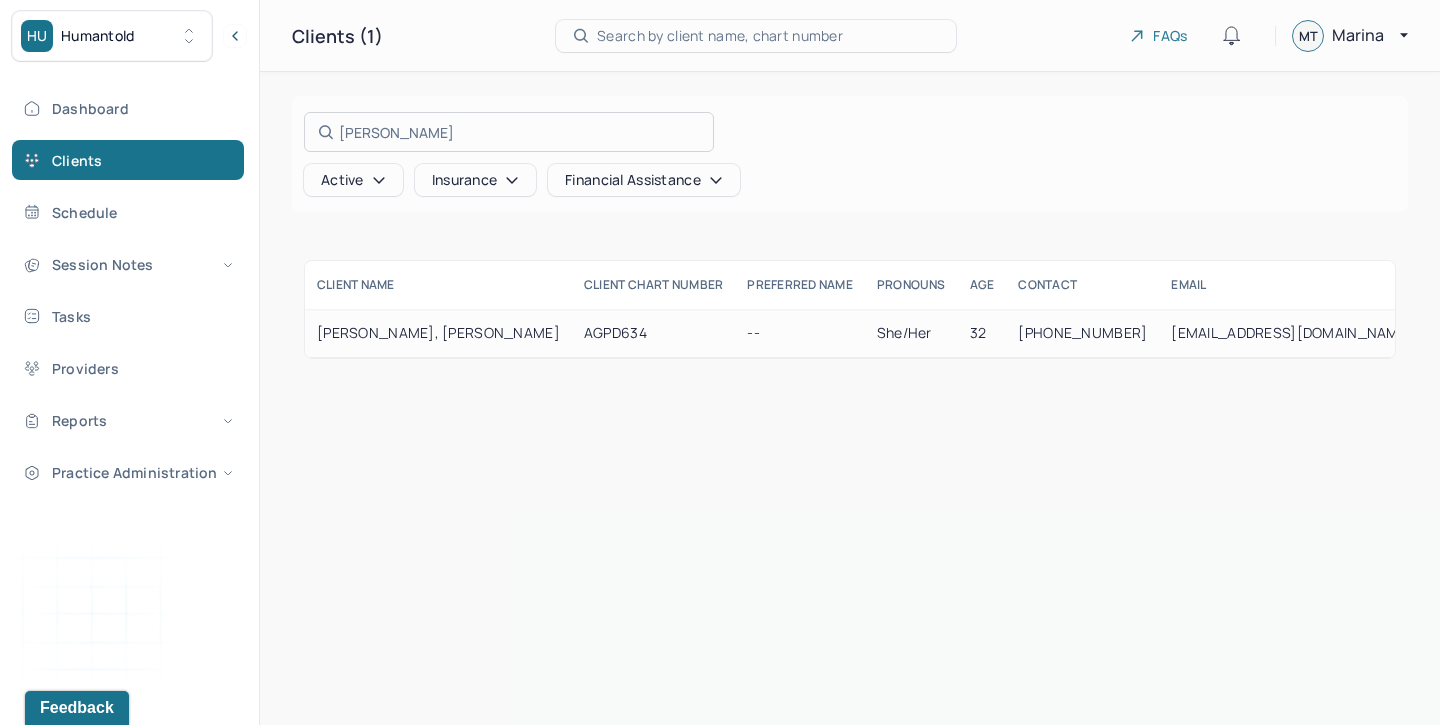 click at bounding box center [720, 362] 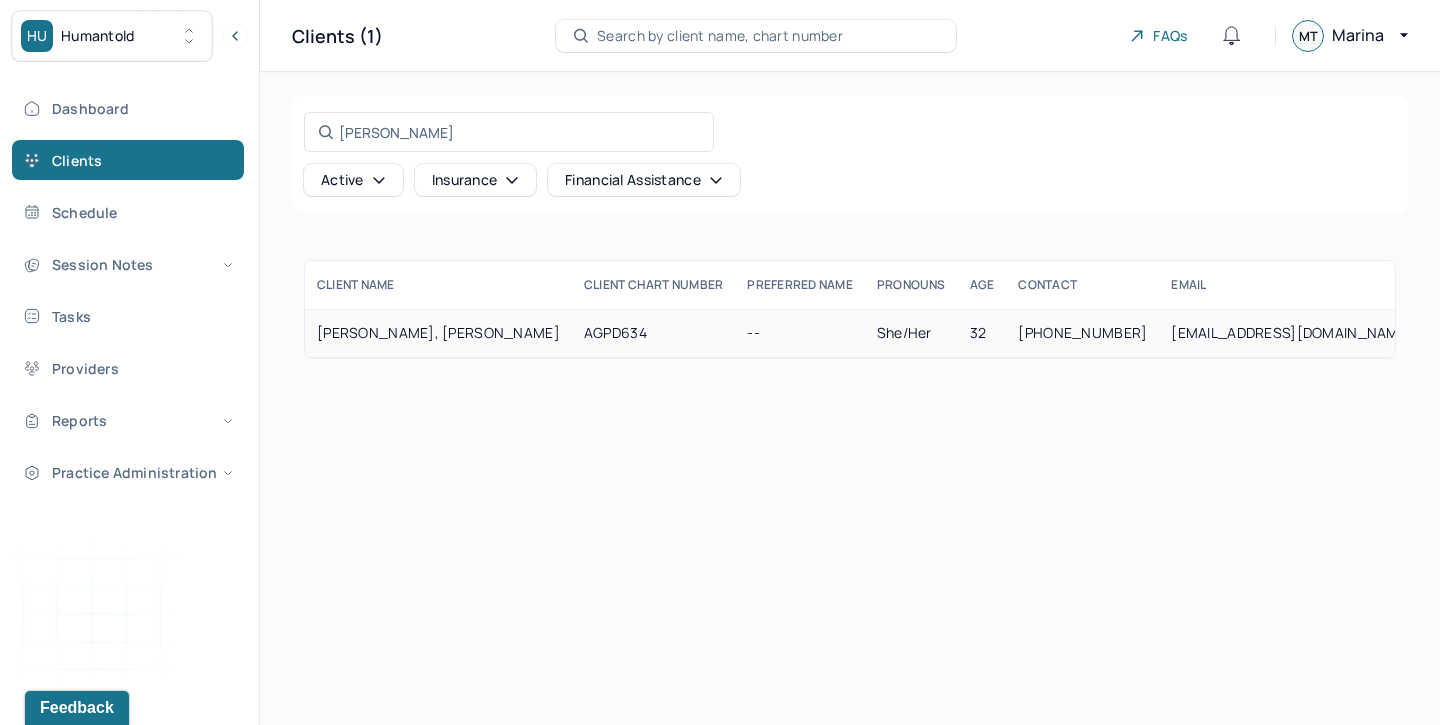 click on "AGPD634" at bounding box center [654, 333] 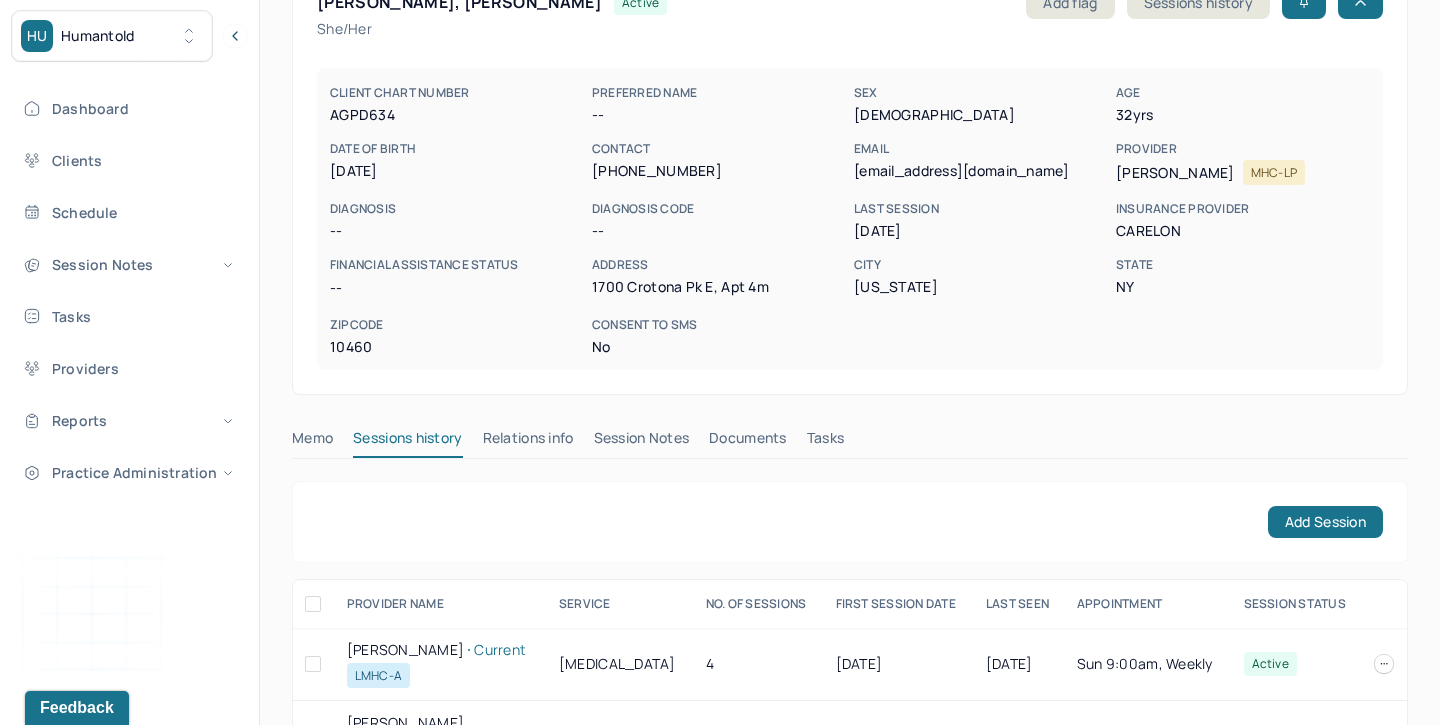 scroll, scrollTop: 142, scrollLeft: 0, axis: vertical 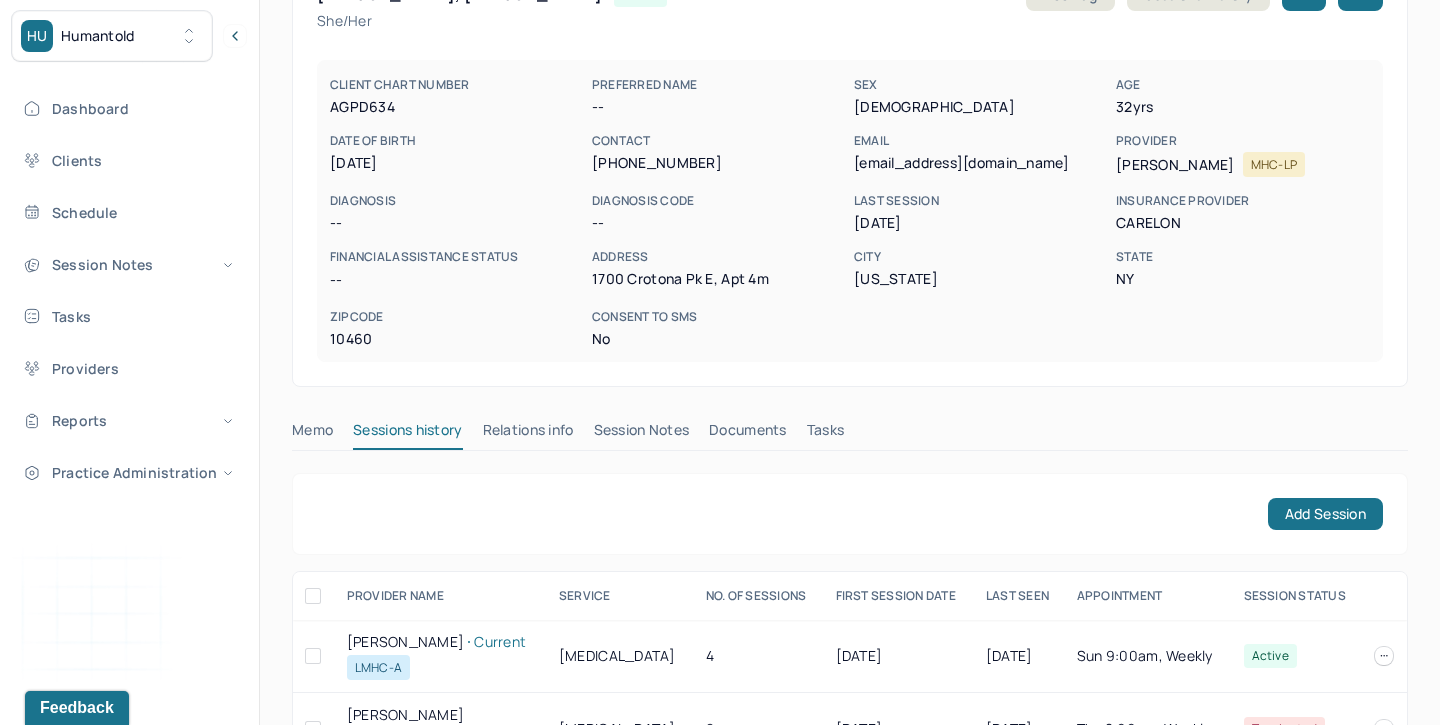 click on "Session Notes" at bounding box center (642, 434) 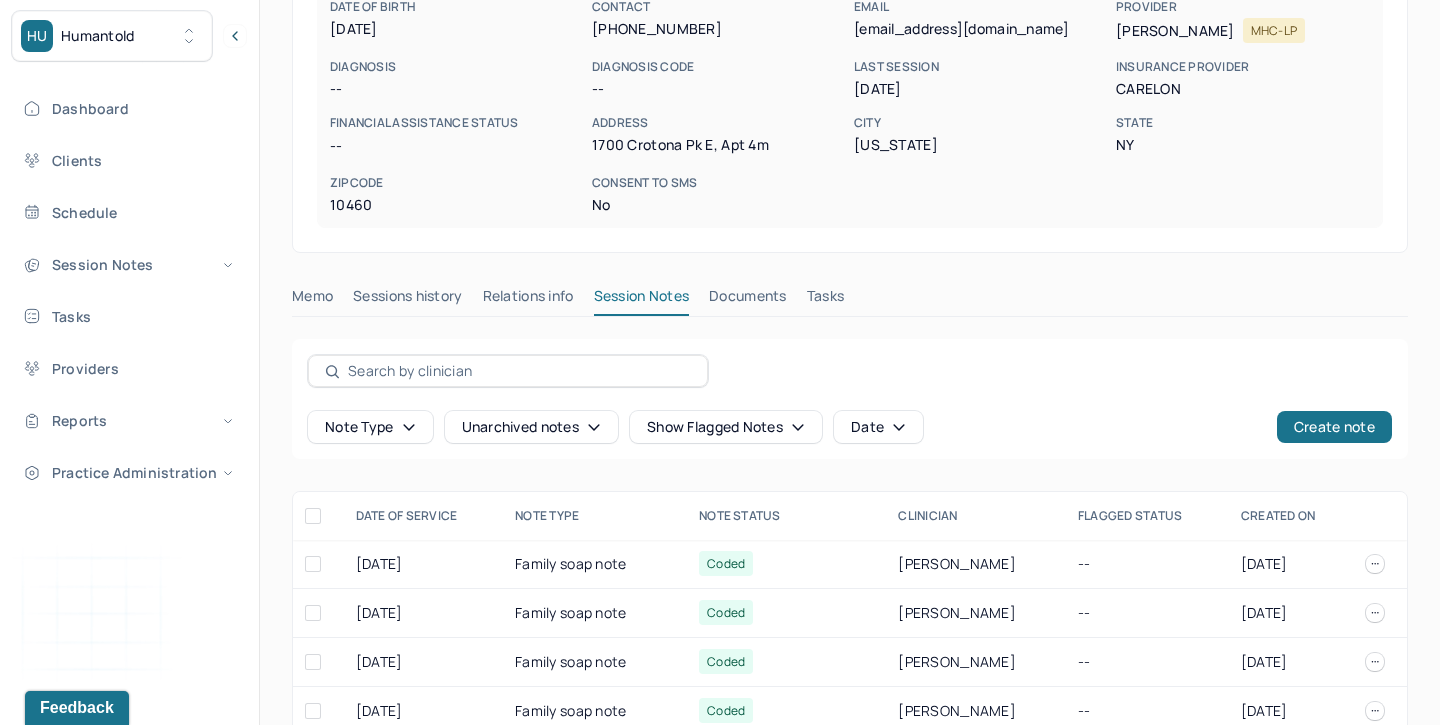 scroll, scrollTop: 410, scrollLeft: 0, axis: vertical 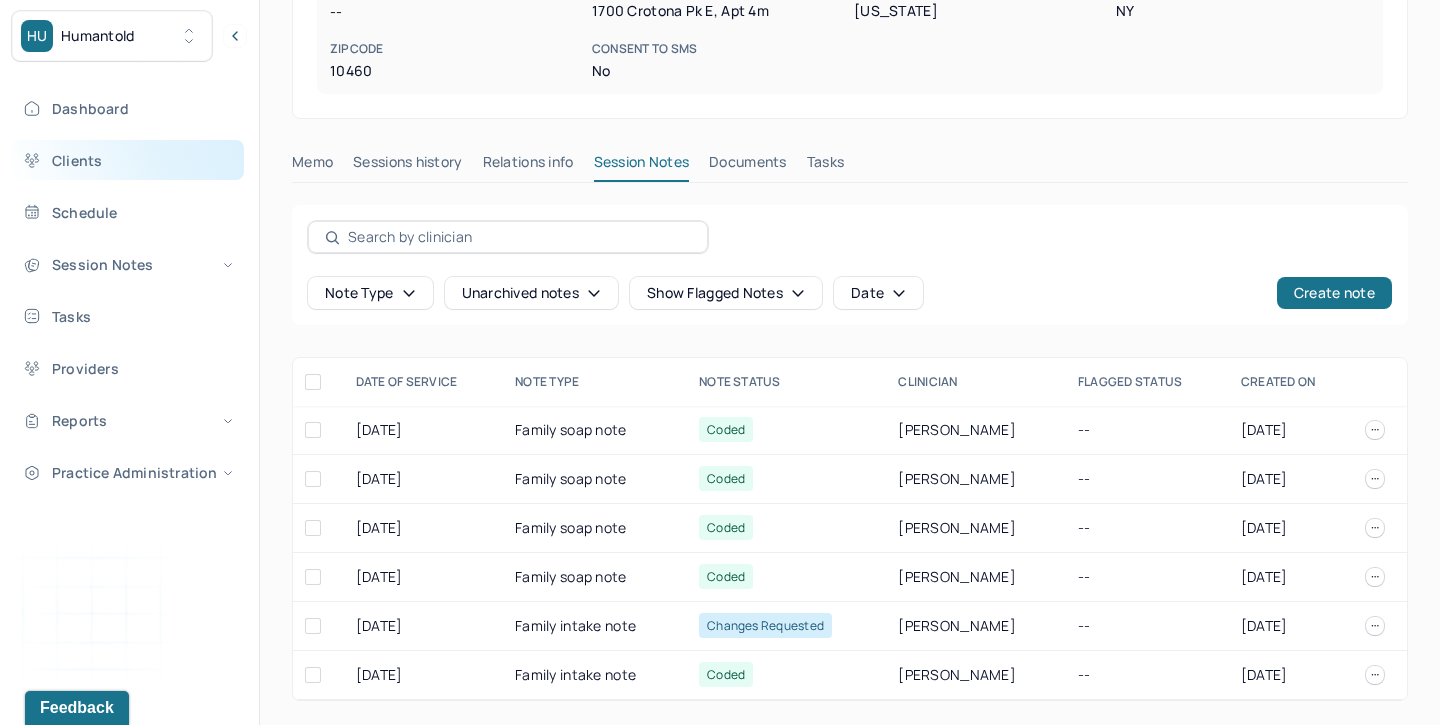 click on "Clients" at bounding box center [128, 160] 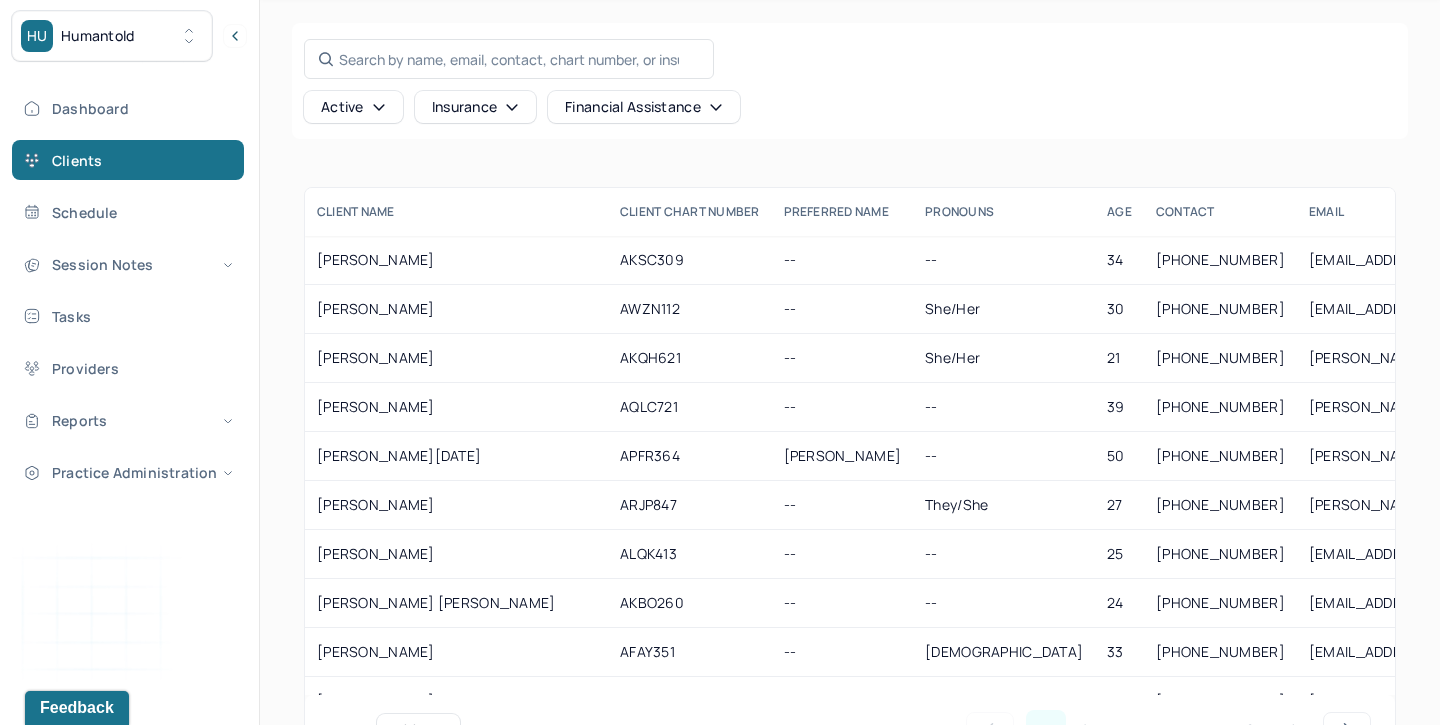 scroll, scrollTop: 0, scrollLeft: 0, axis: both 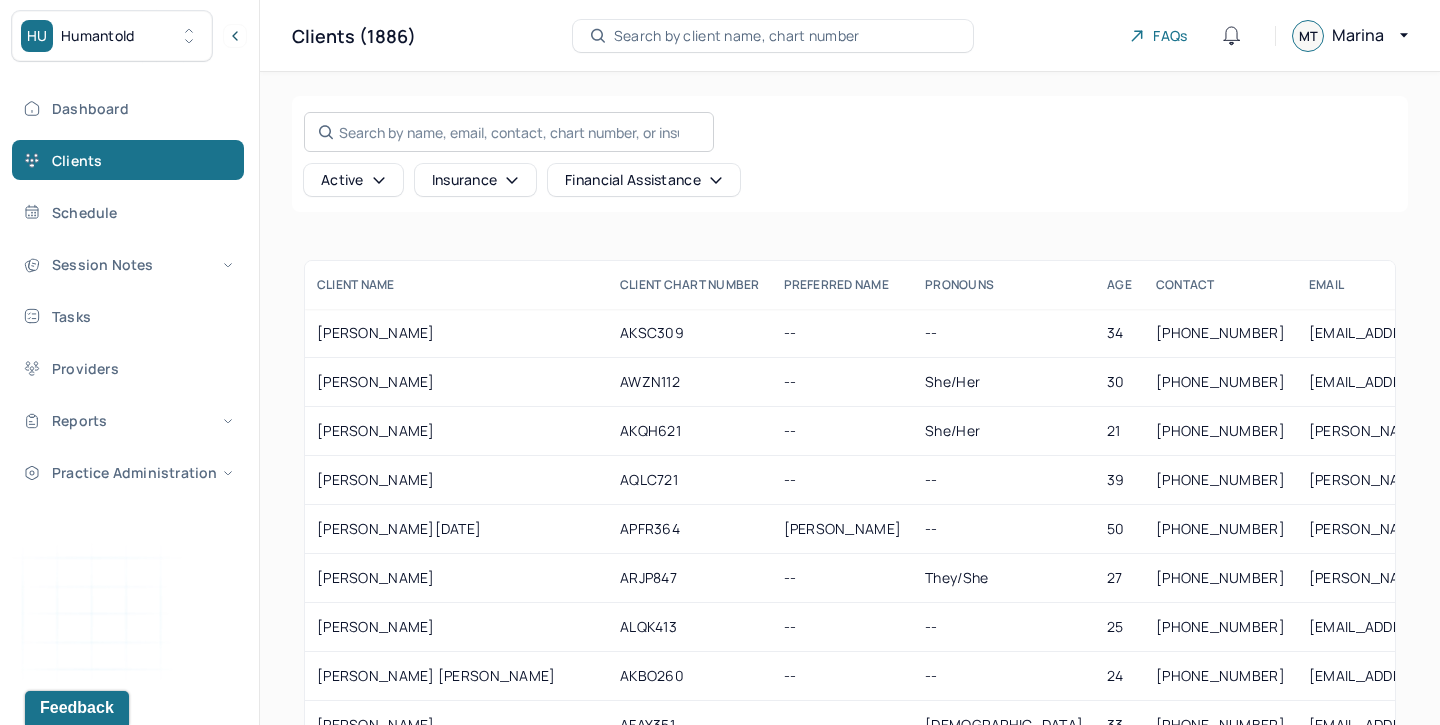 click on "Search by name, email, contact, chart number, or insurance id..." at bounding box center [509, 132] 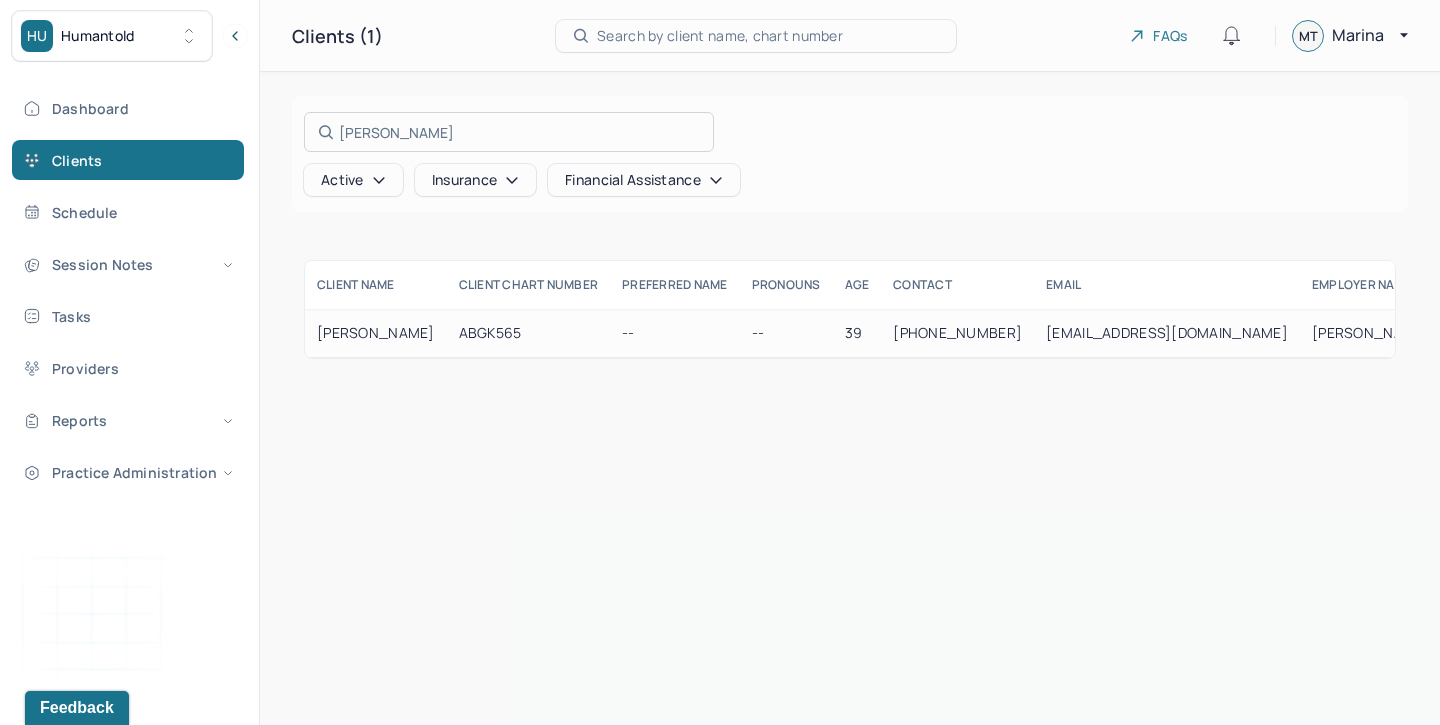 type on "[PERSON_NAME]" 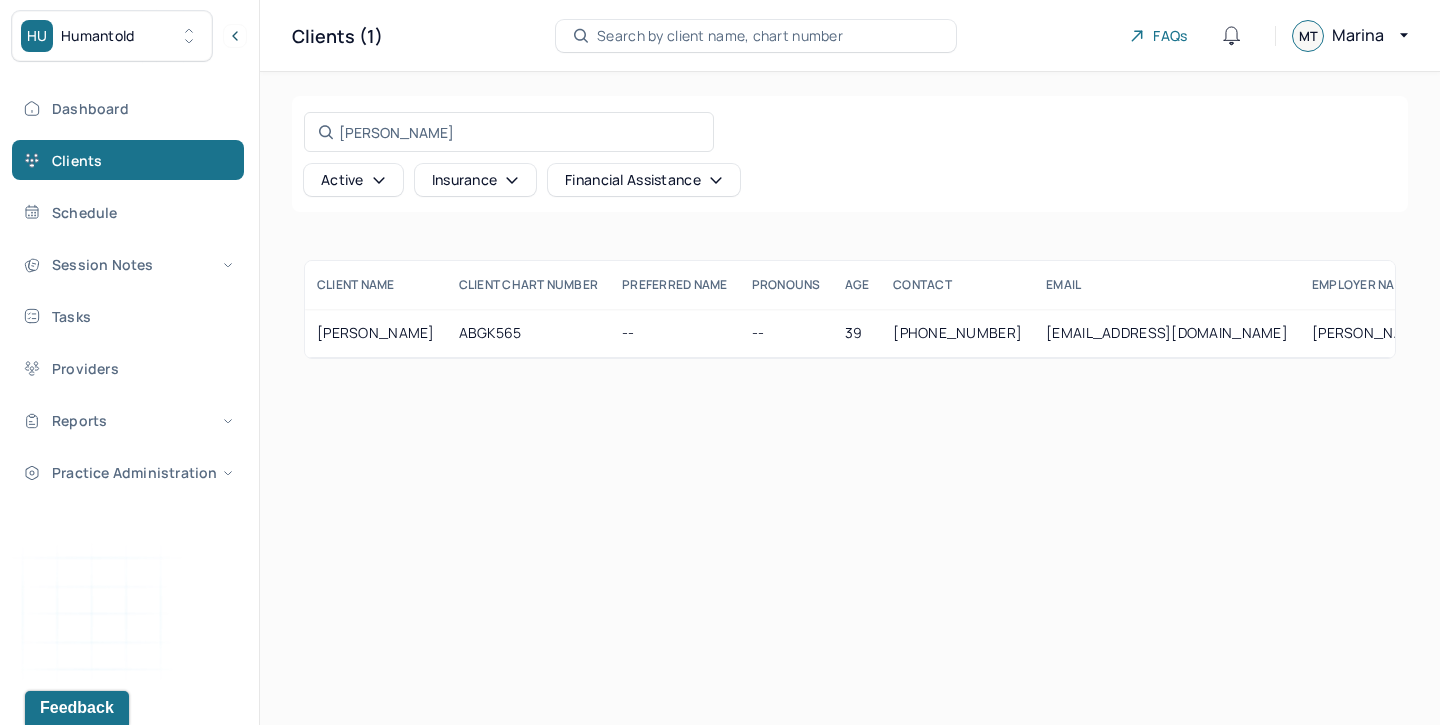 click on "Active" at bounding box center [353, 180] 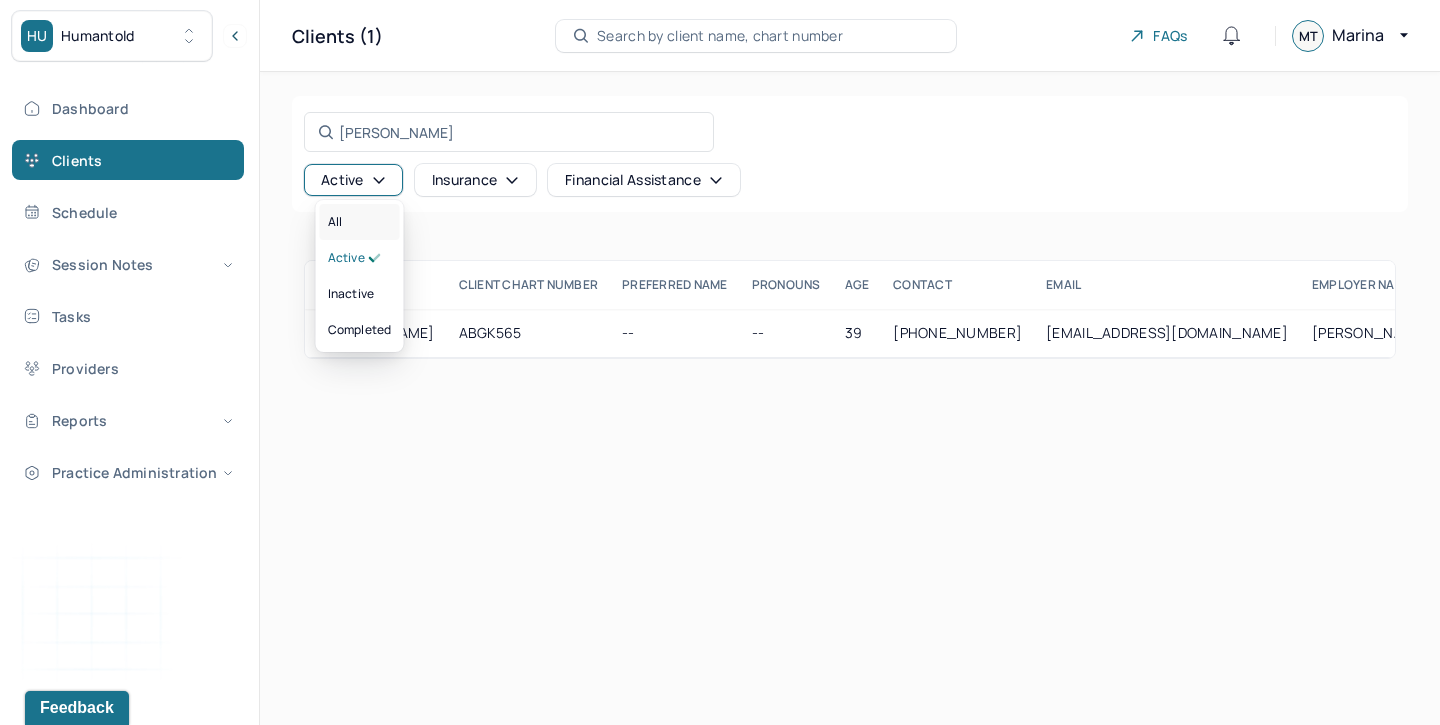 click on "All" at bounding box center [360, 222] 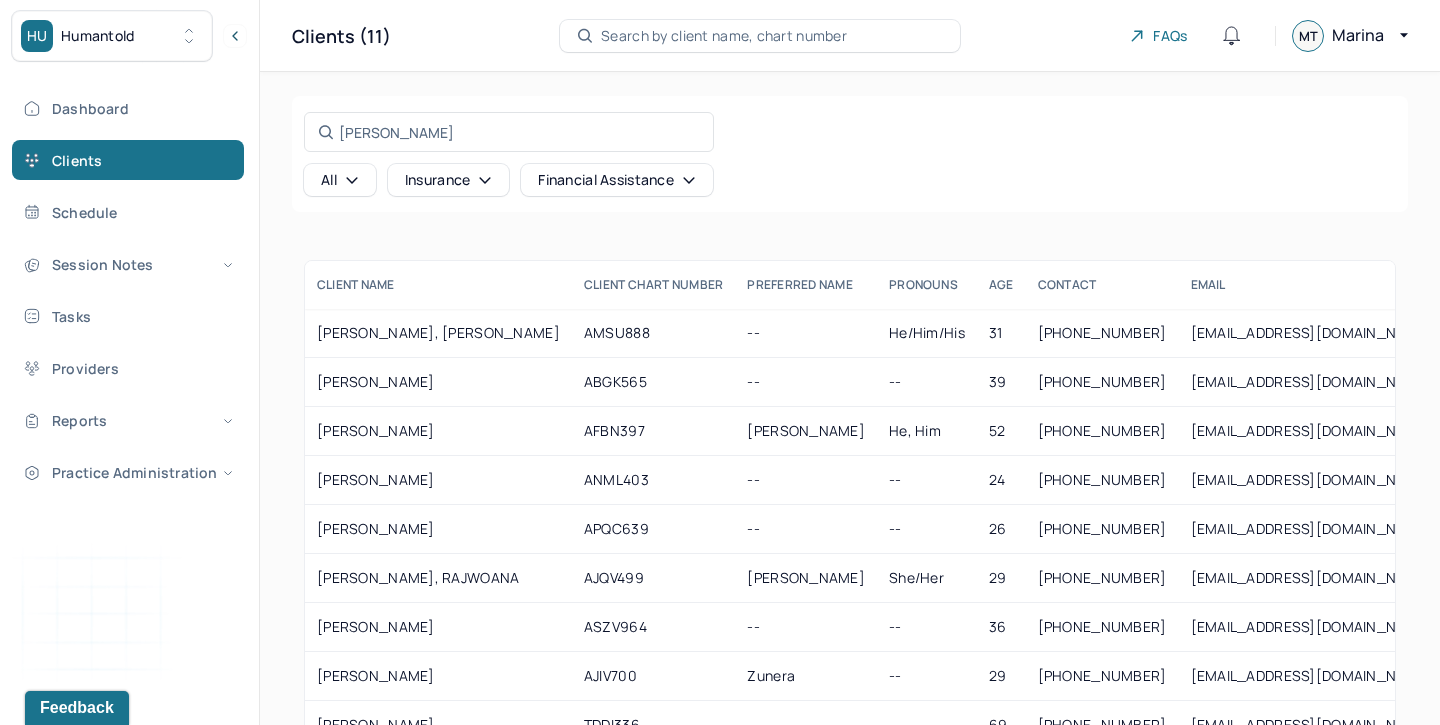 scroll, scrollTop: 9, scrollLeft: 0, axis: vertical 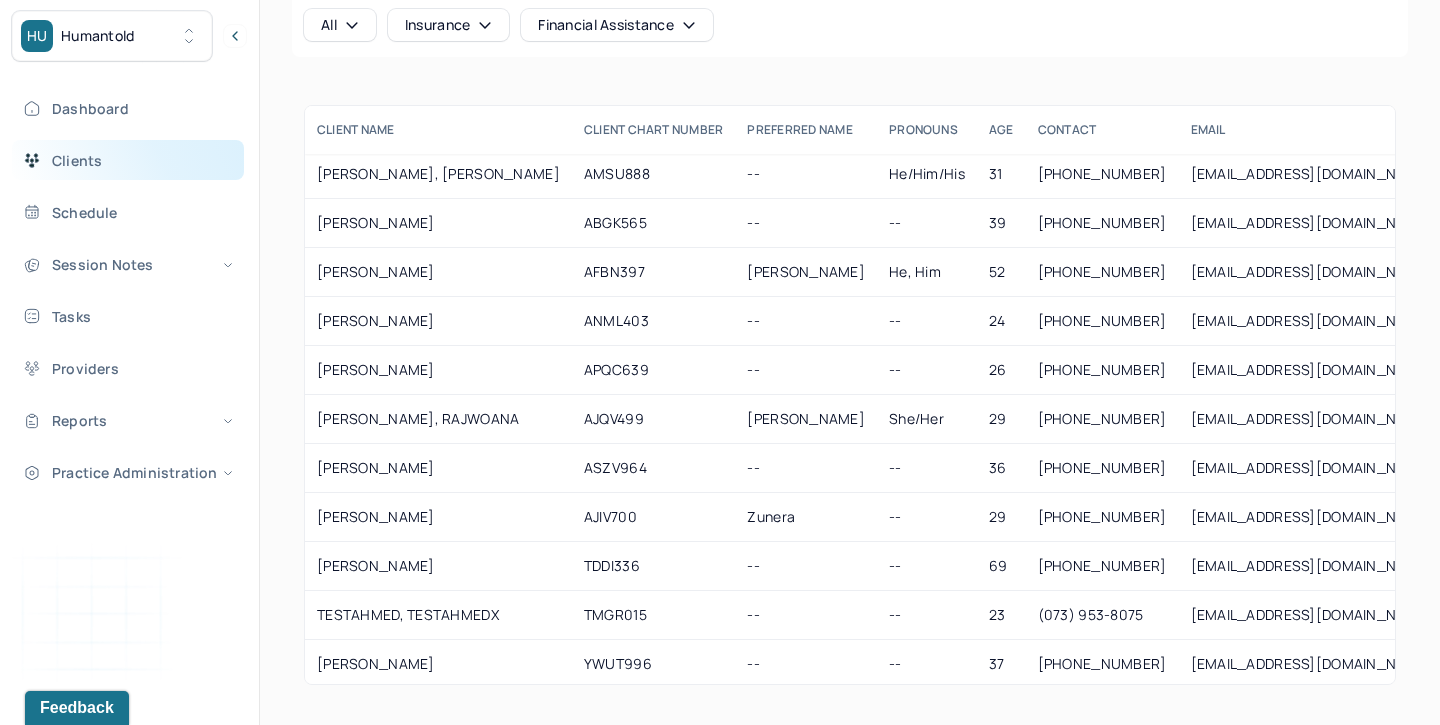 click on "Clients" at bounding box center (128, 160) 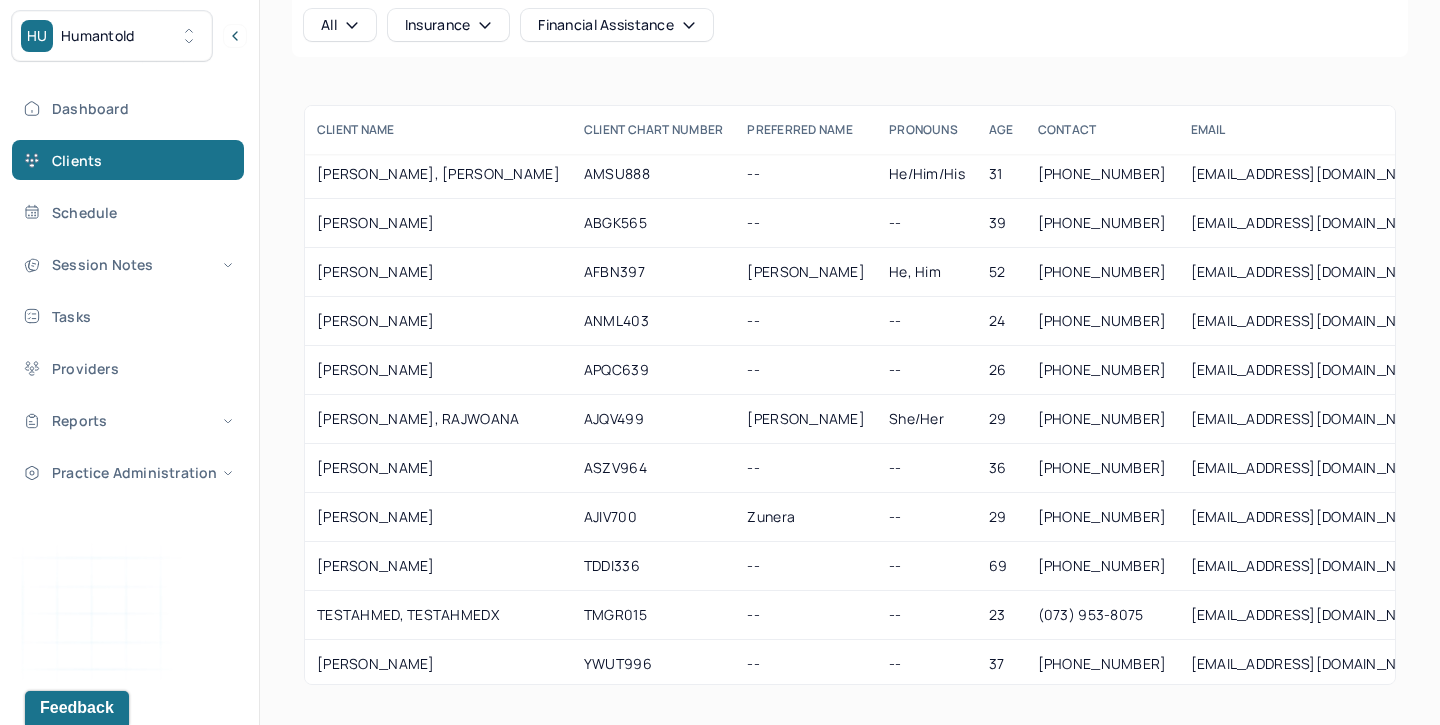 scroll, scrollTop: 0, scrollLeft: 0, axis: both 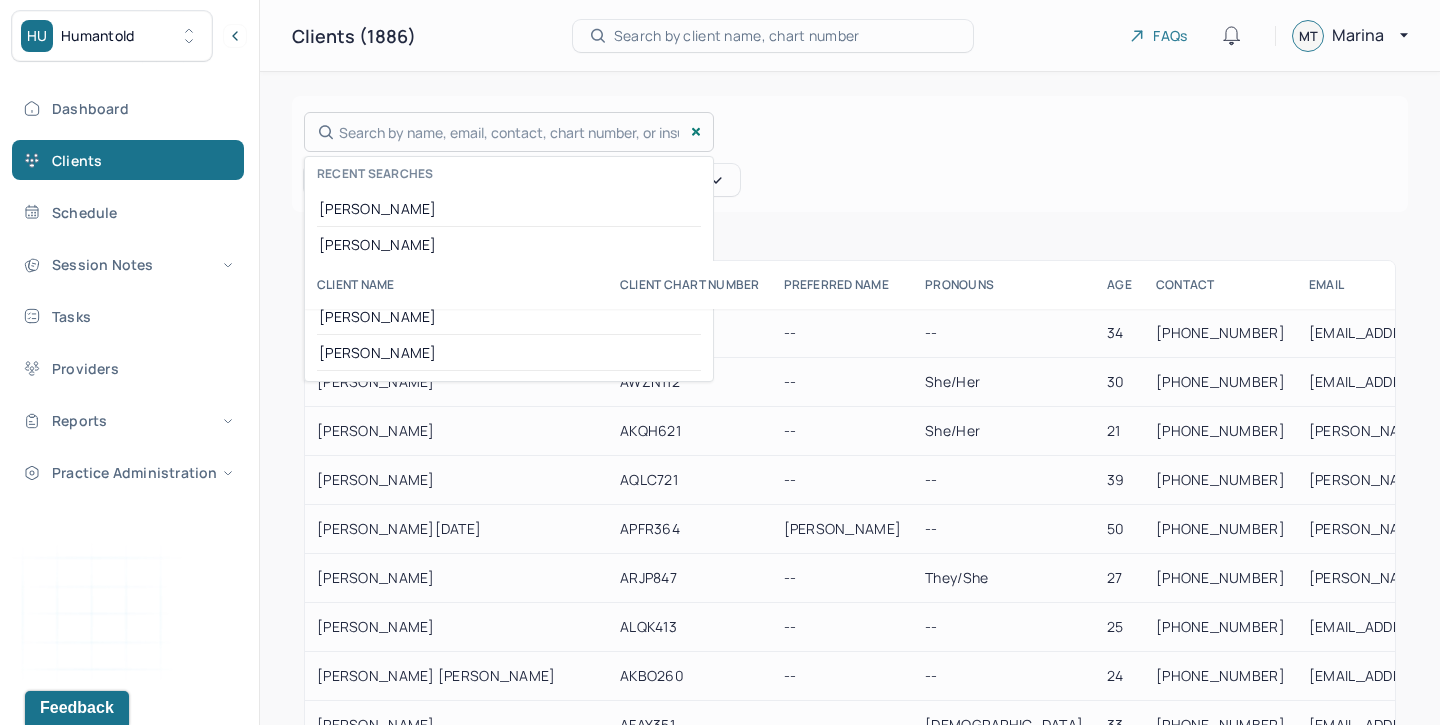click on "Search by name, email, contact, chart number, or insurance id... Recent searches [PERSON_NAME] [PERSON_NAME]" at bounding box center (509, 132) 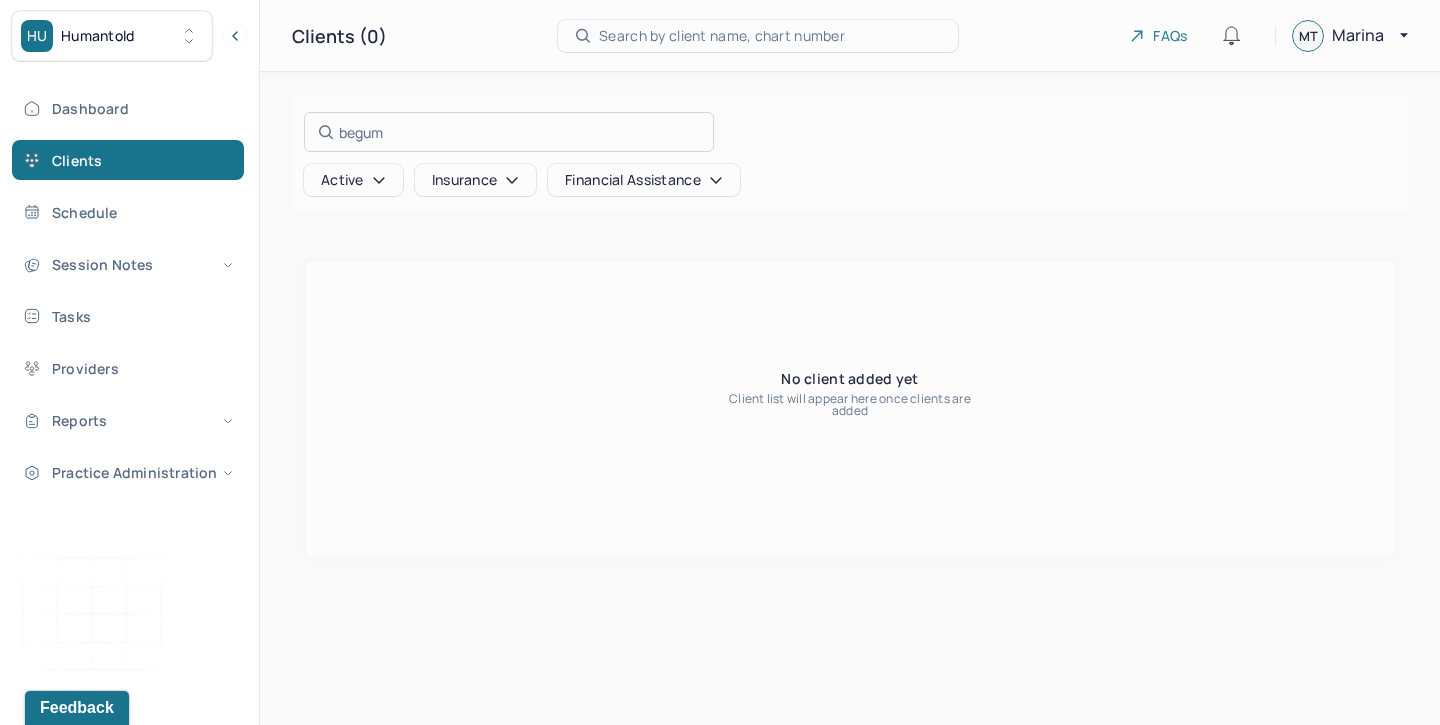 type on "begum" 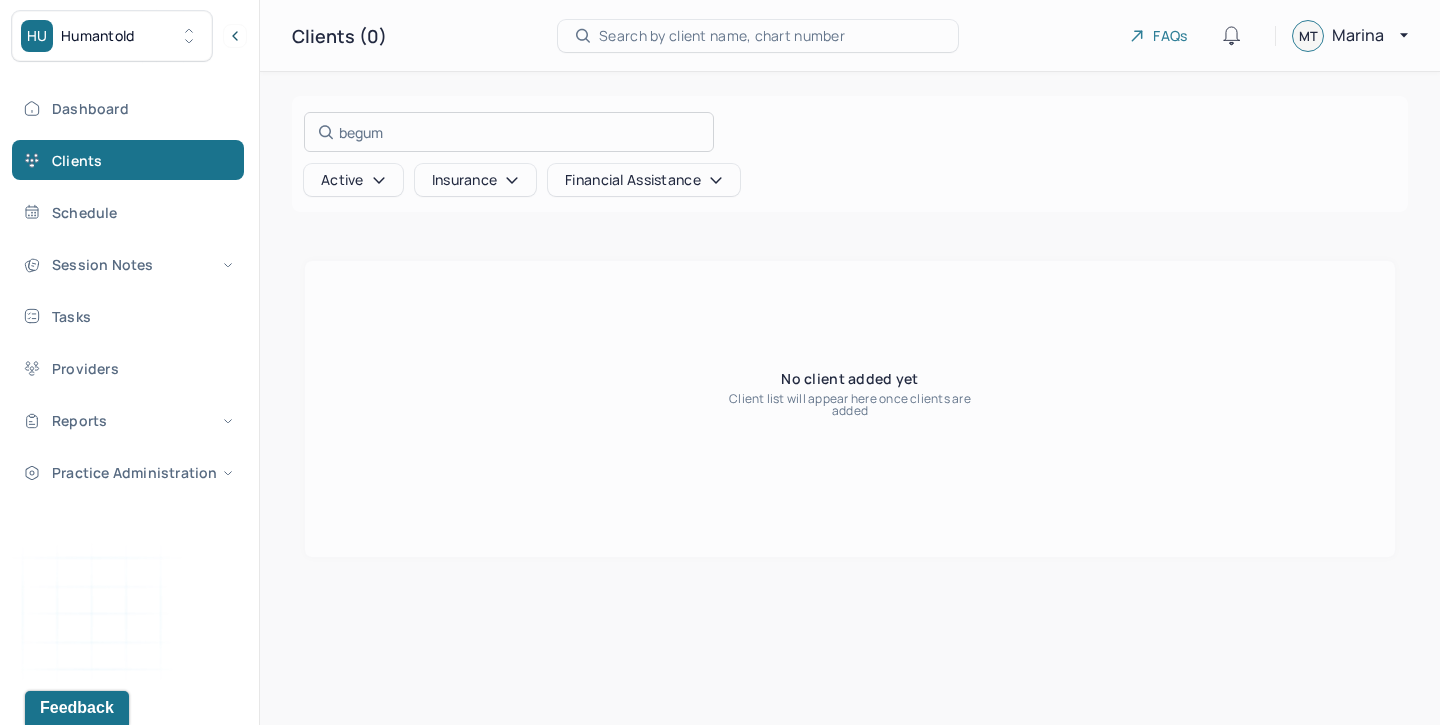 click at bounding box center (720, 362) 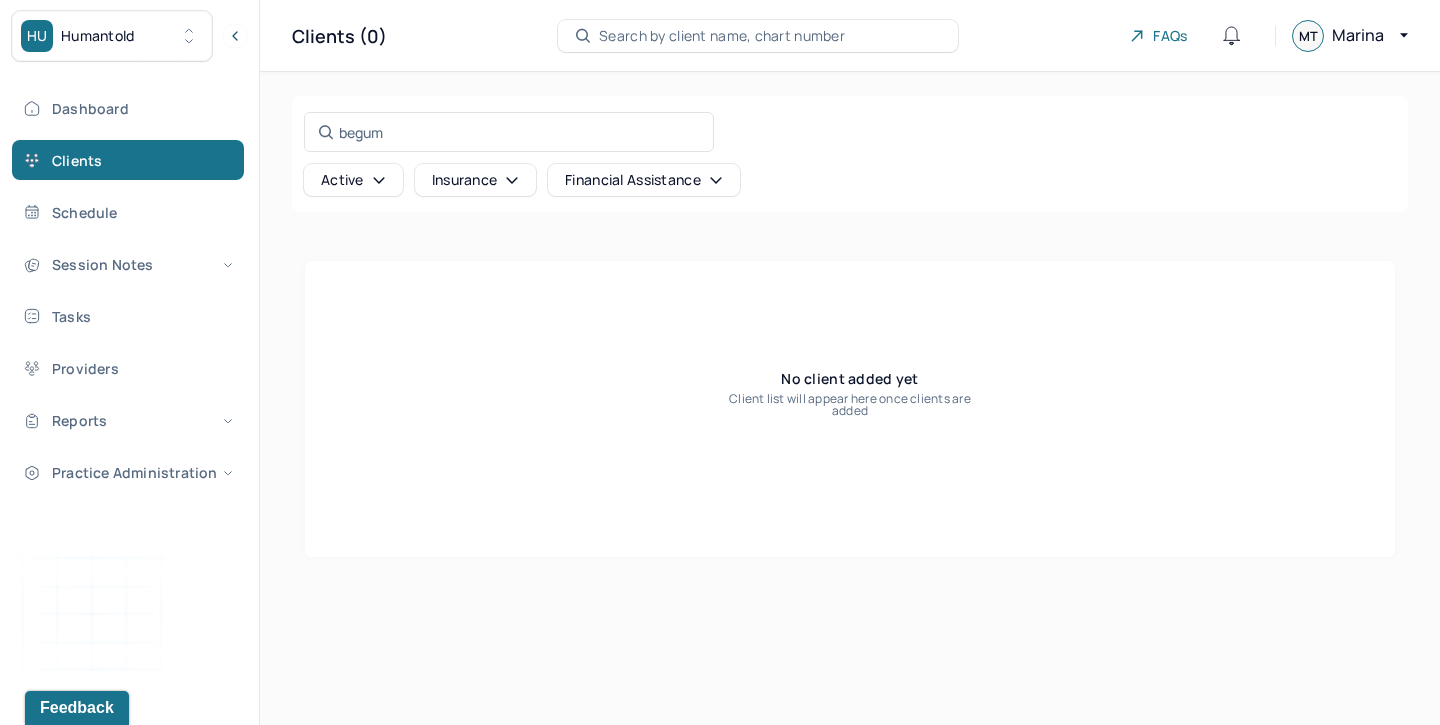 click on "Active" at bounding box center (353, 180) 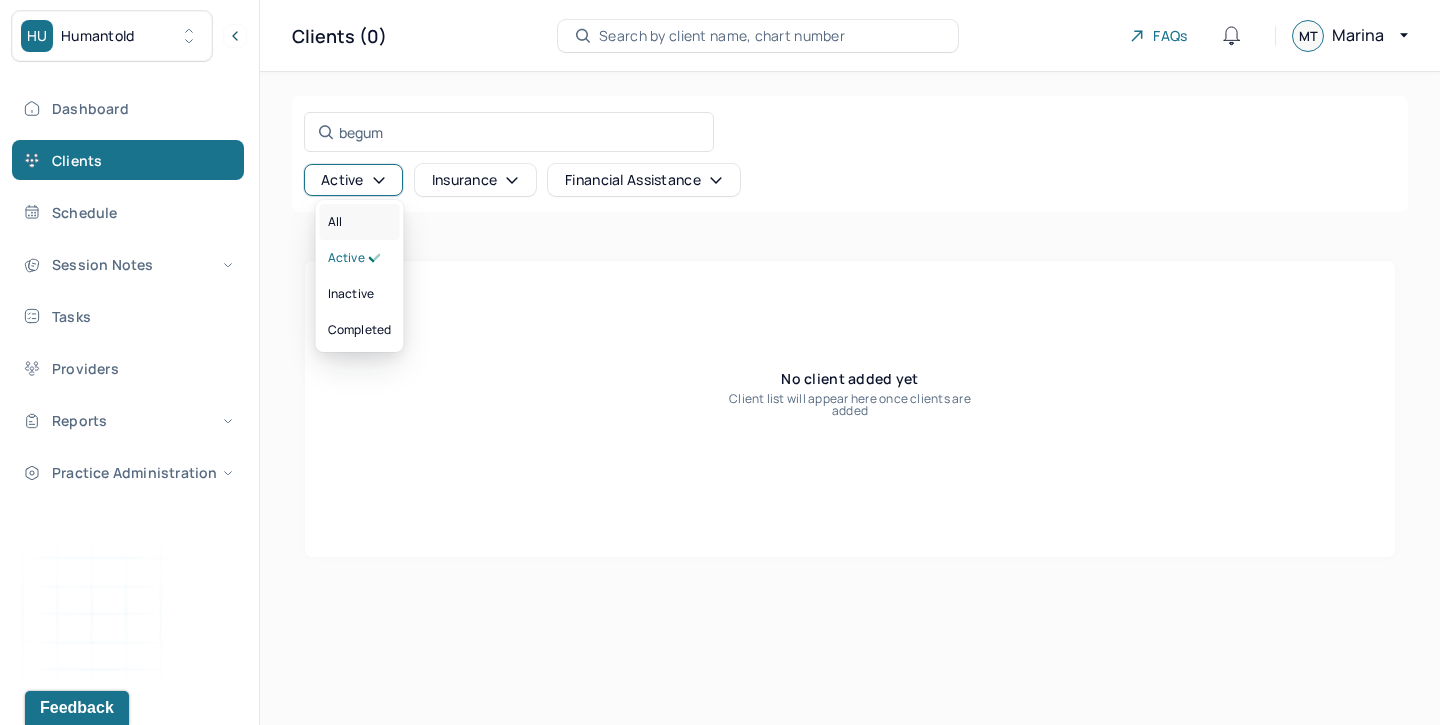 click on "All" at bounding box center [360, 222] 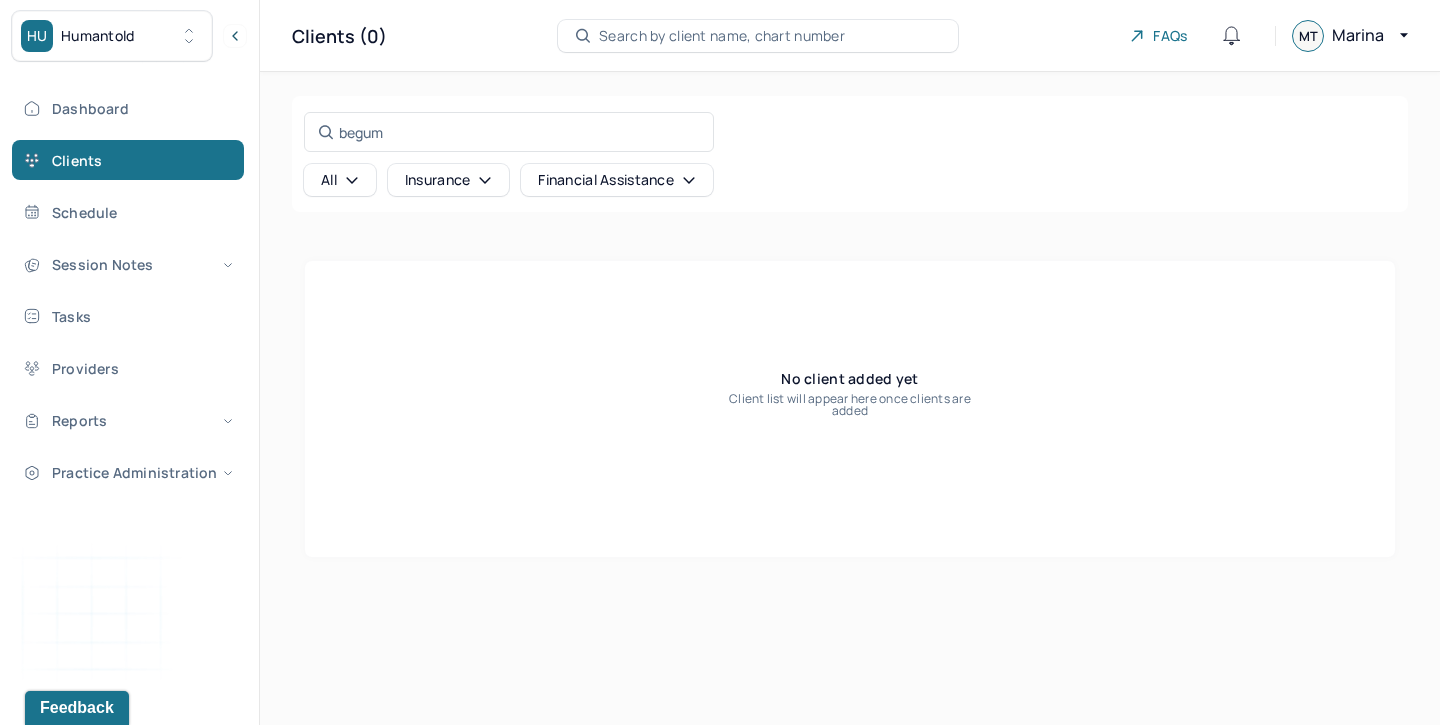 click on "HU Humantold" at bounding box center [112, 36] 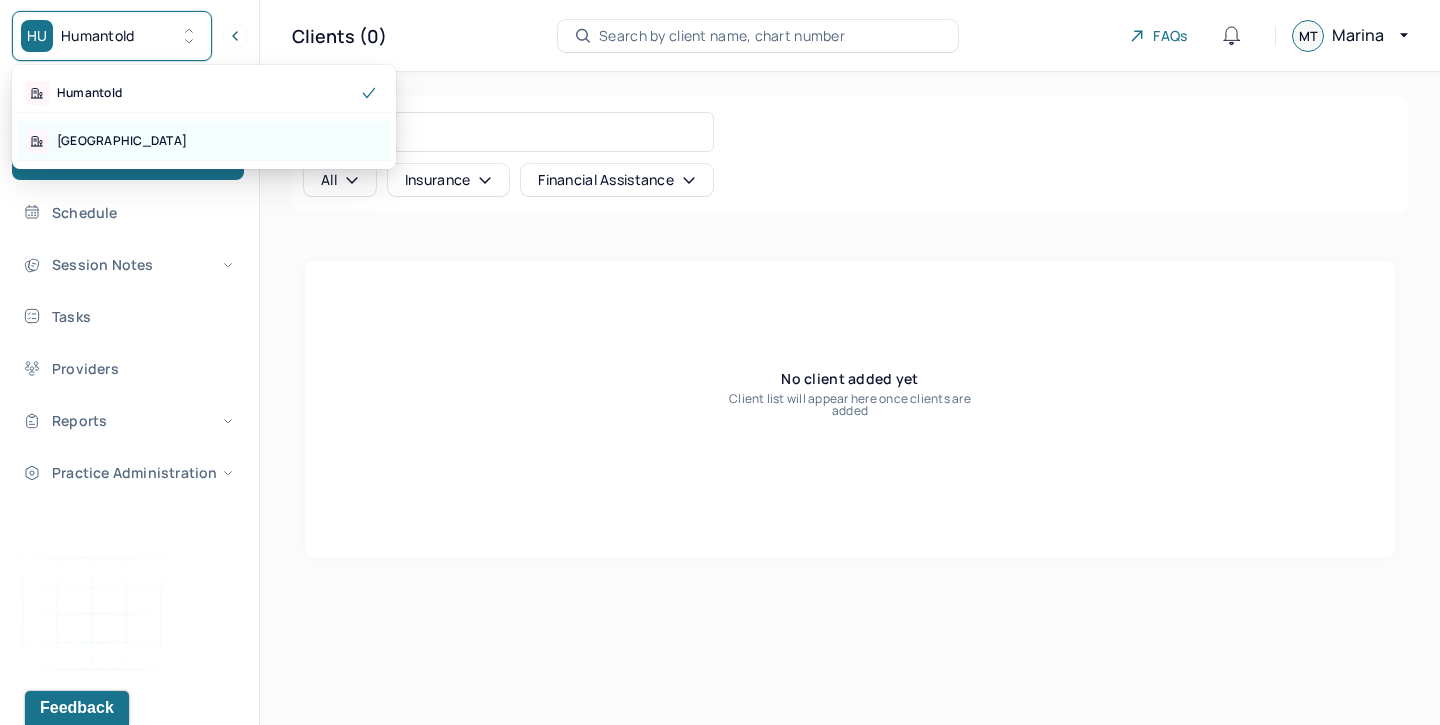 click on "[GEOGRAPHIC_DATA]" at bounding box center (204, 141) 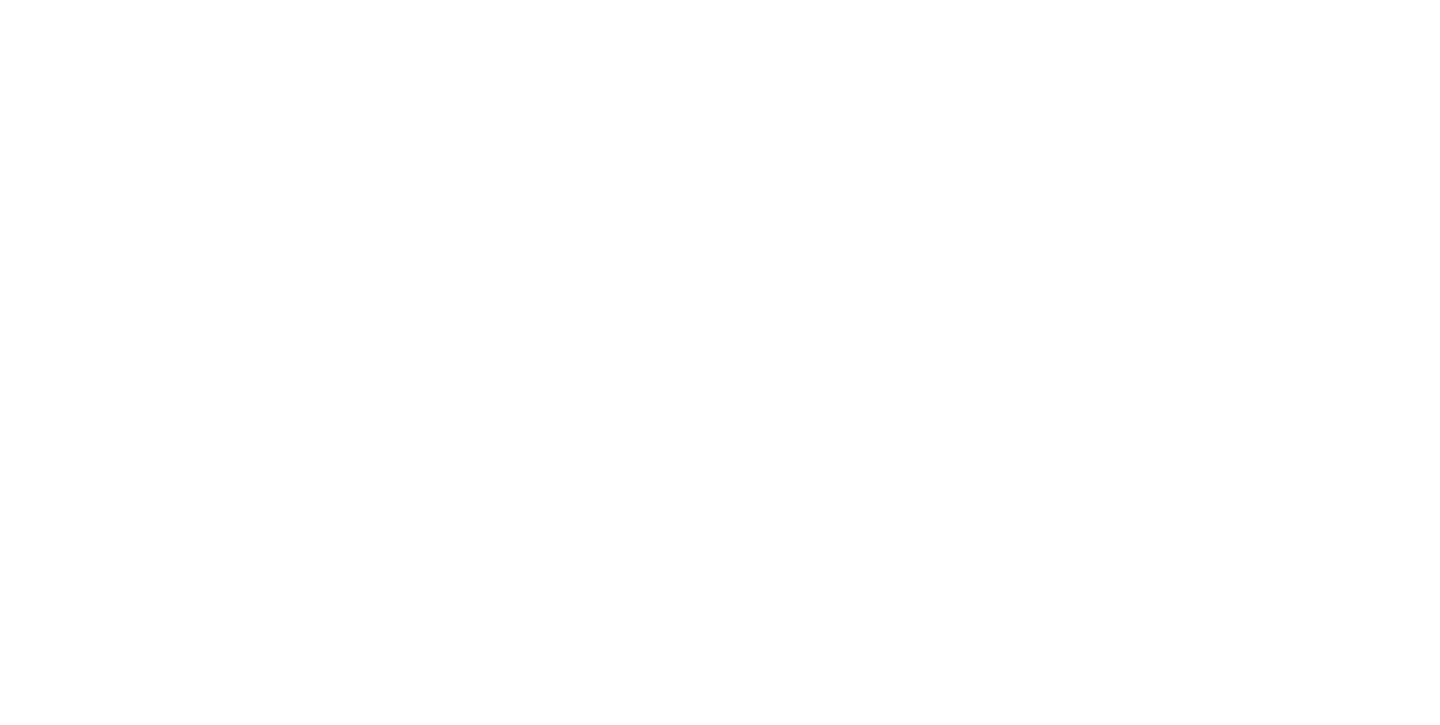 scroll, scrollTop: 0, scrollLeft: 0, axis: both 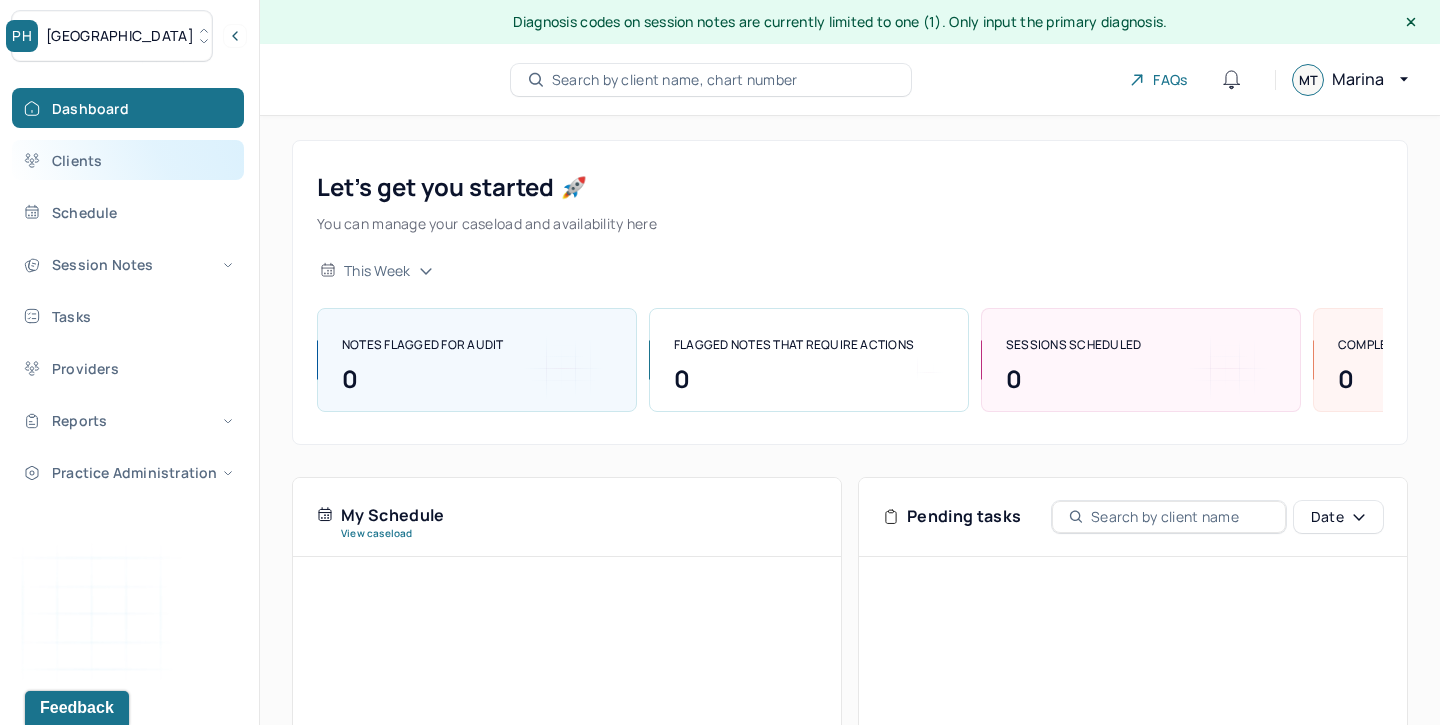 click on "Clients" at bounding box center (128, 160) 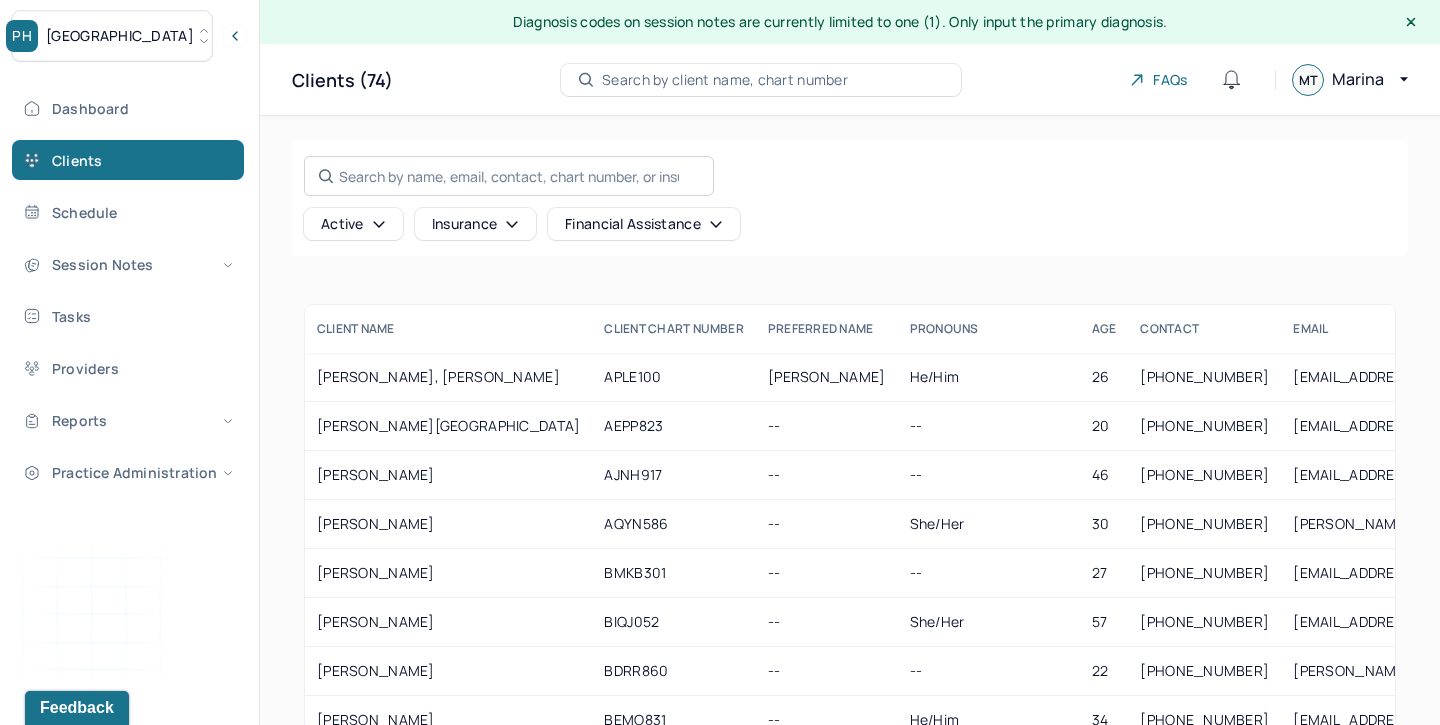 click on "Search by name, email, contact, chart number, or insurance id..." at bounding box center [509, 176] 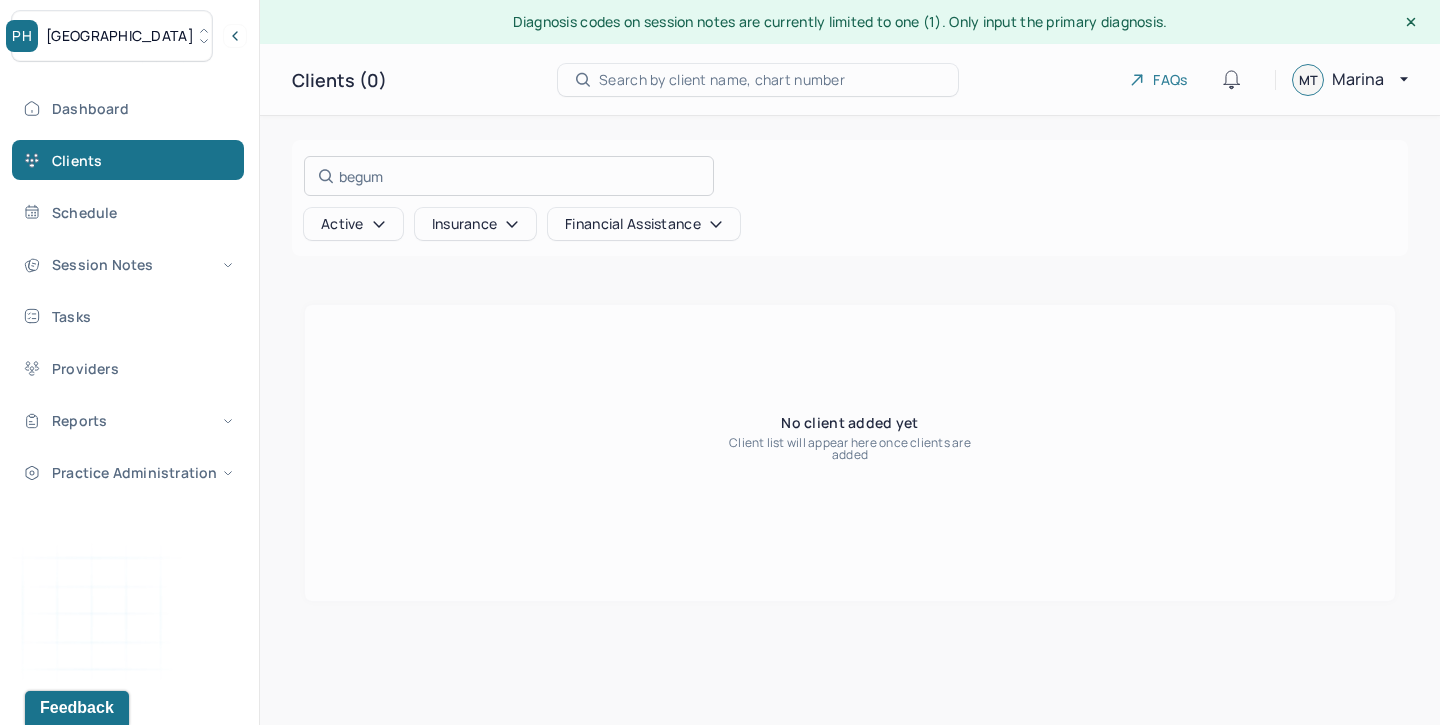 type on "begum" 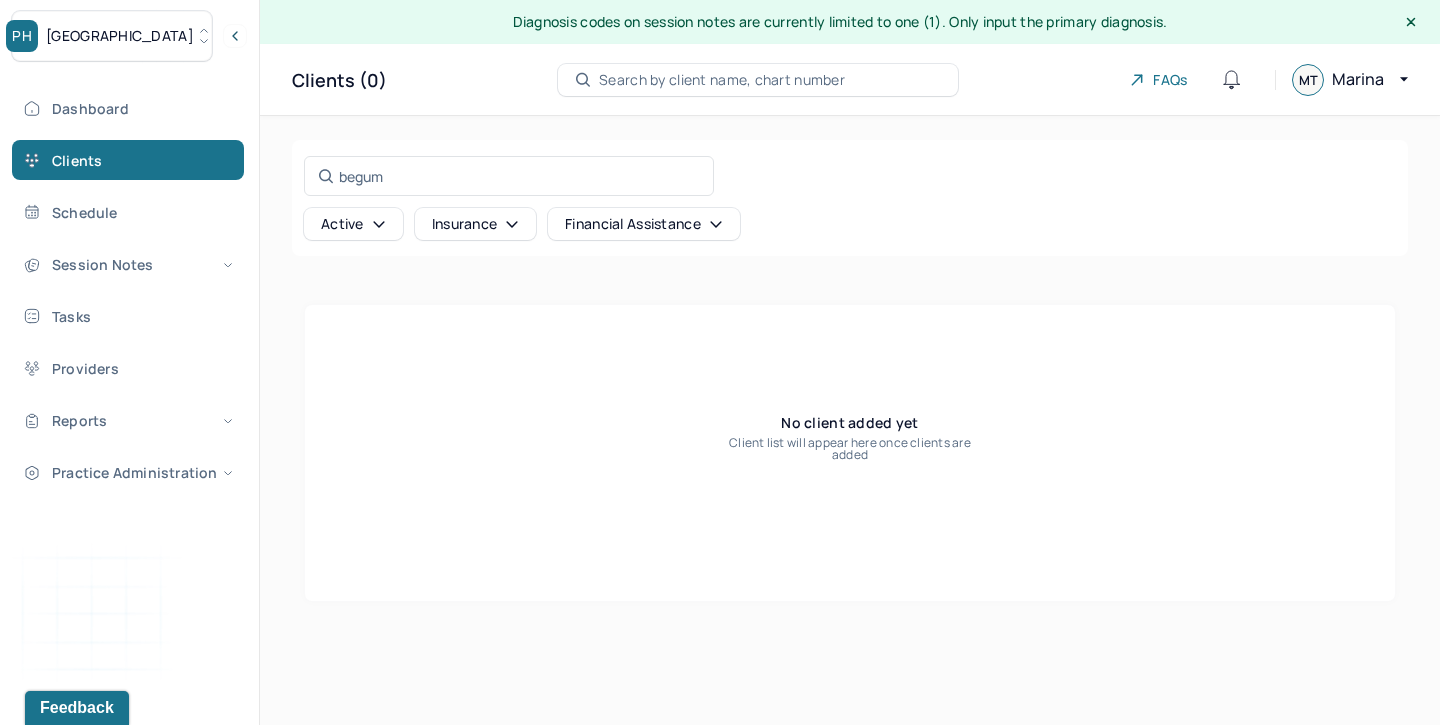click on "Active" at bounding box center [353, 224] 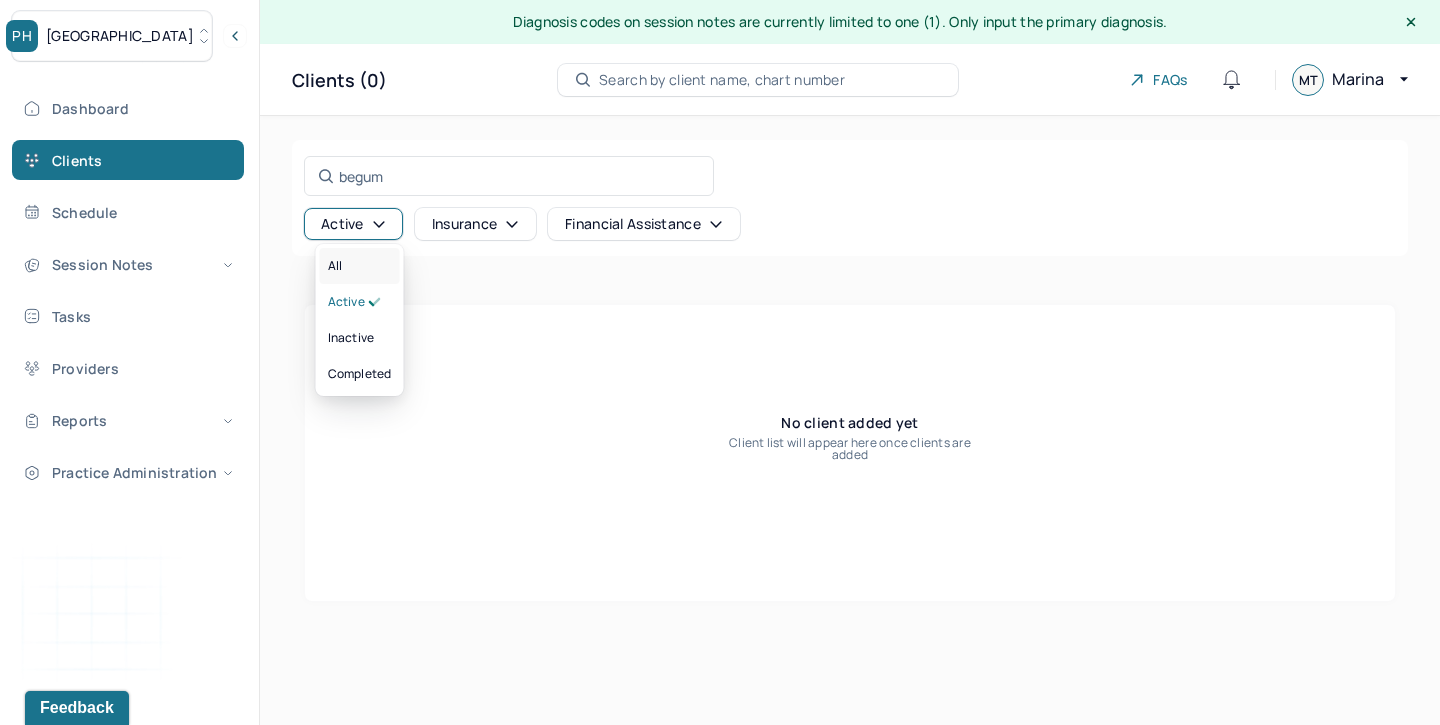 click on "All" at bounding box center [360, 266] 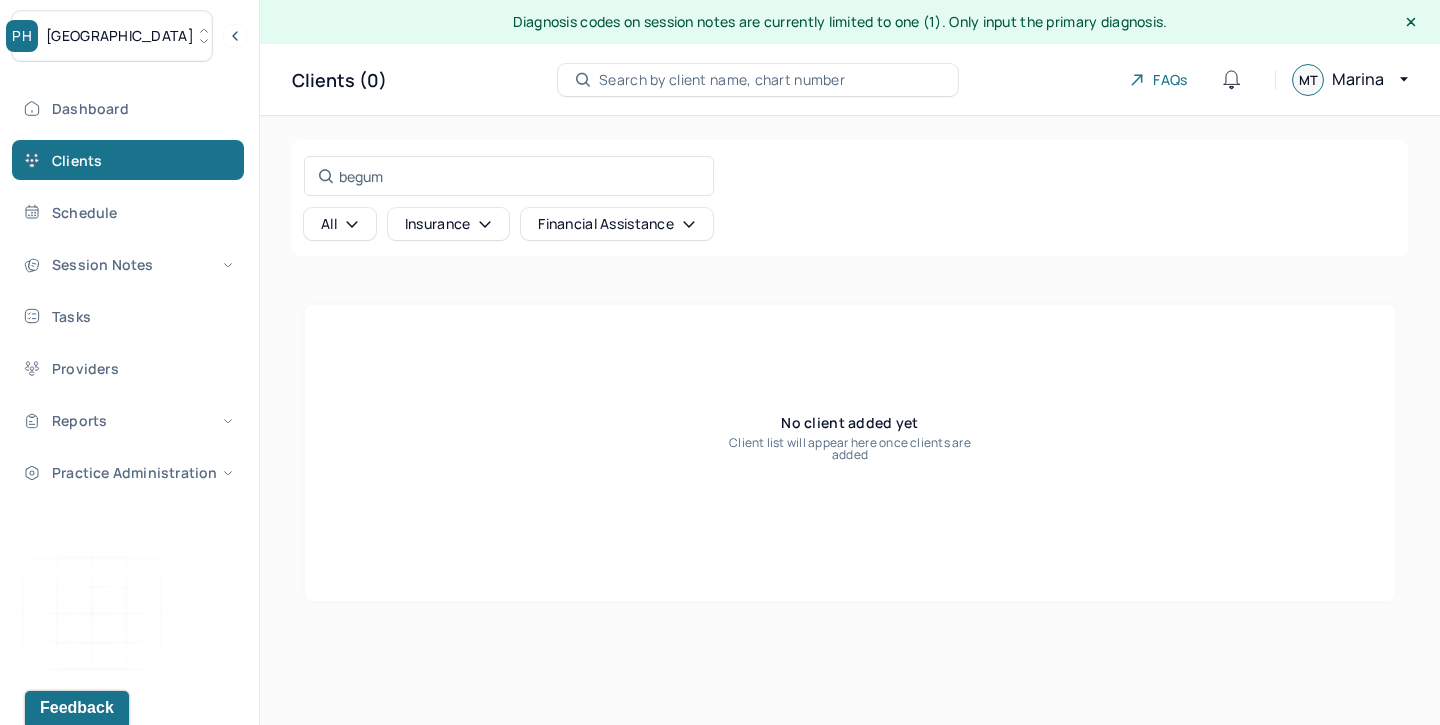 click on "PH Park Hill" at bounding box center [112, 36] 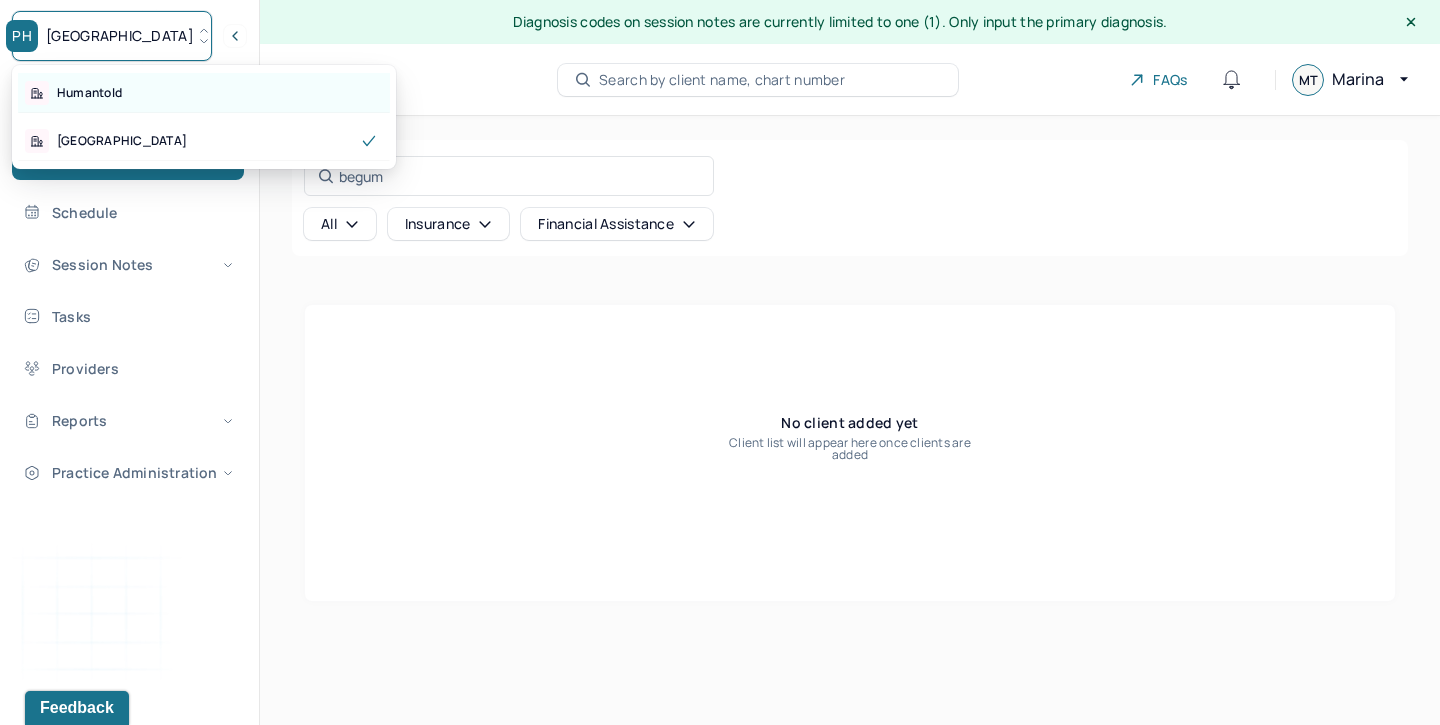 click on "Humantold" at bounding box center [204, 93] 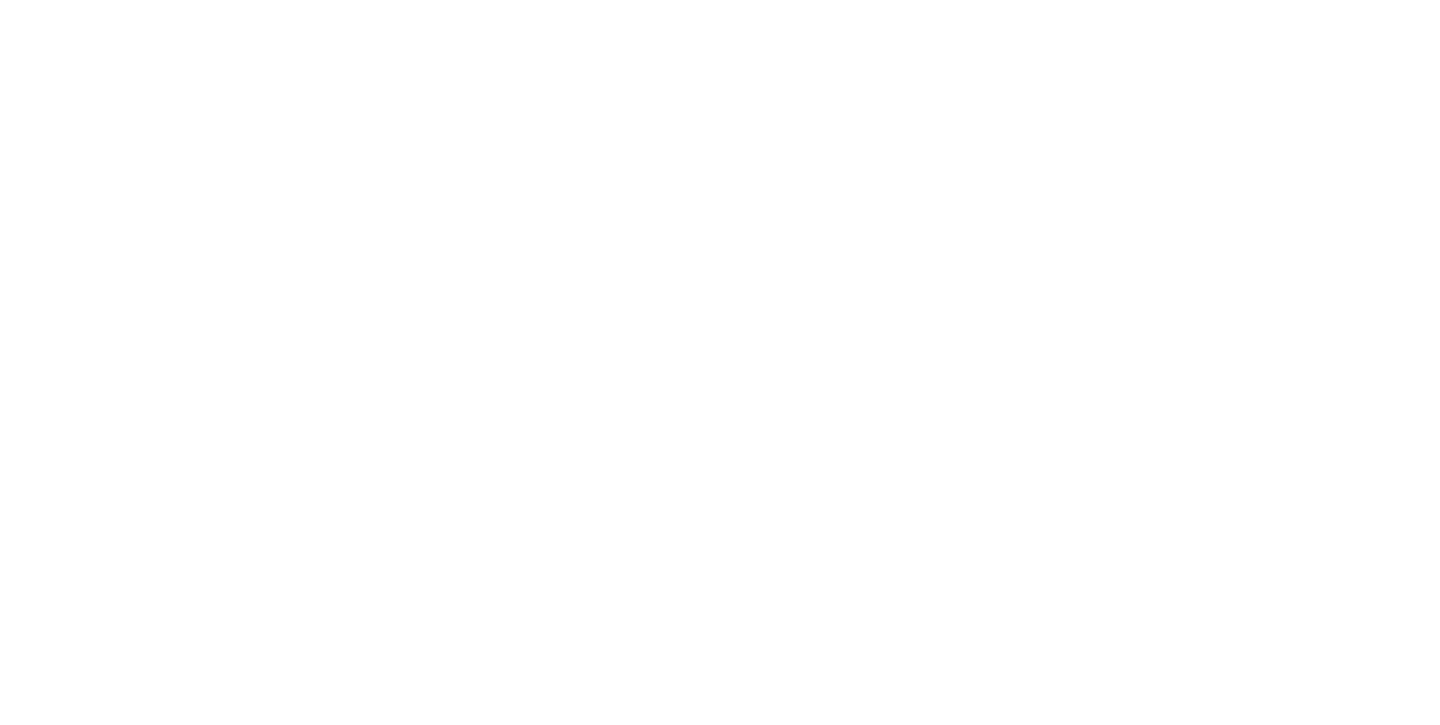 scroll, scrollTop: 0, scrollLeft: 0, axis: both 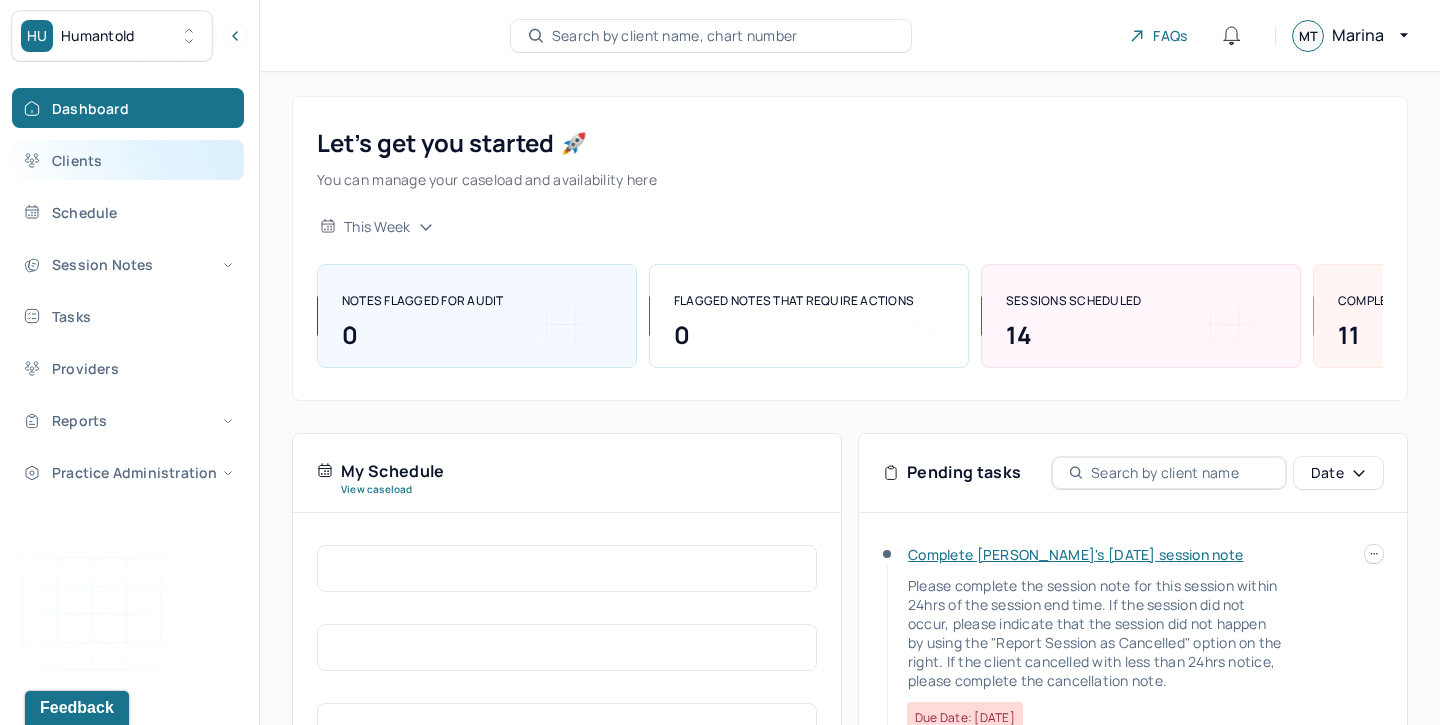 click on "Clients" at bounding box center [128, 160] 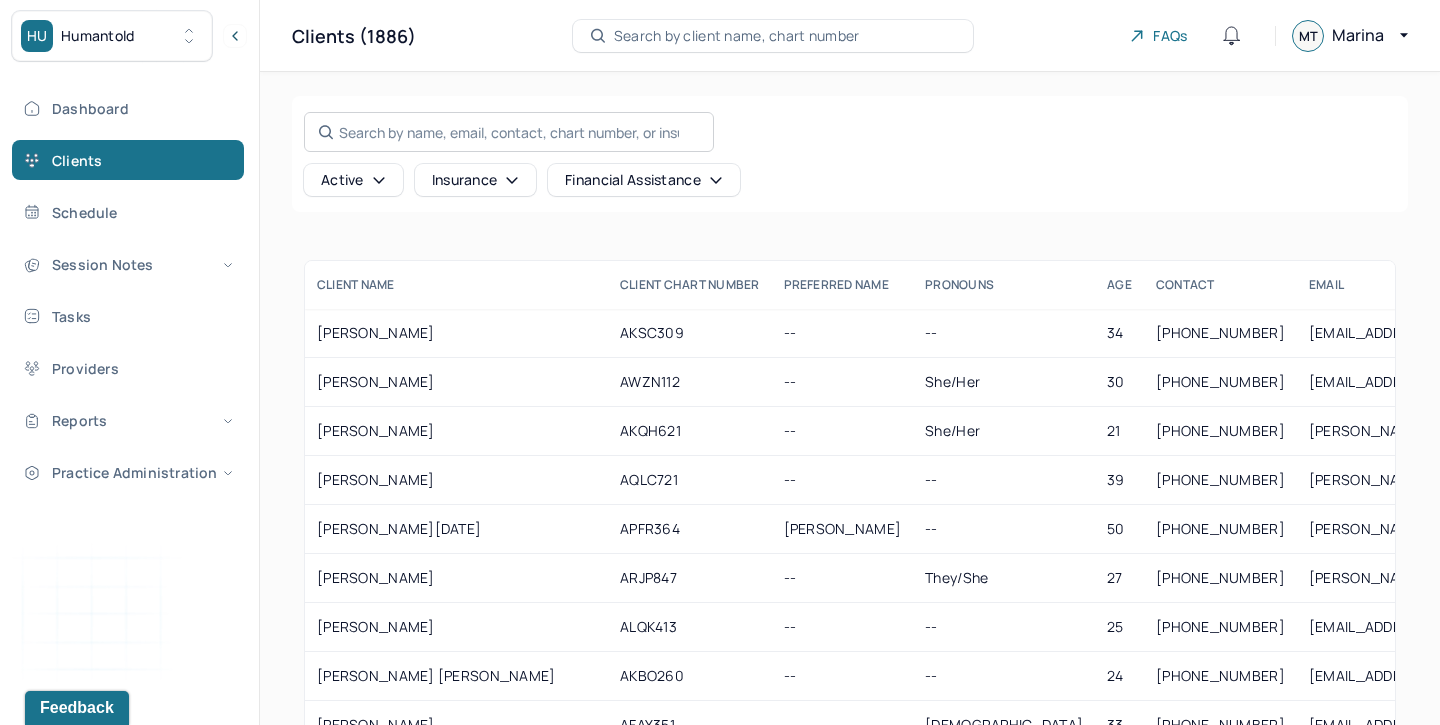 click on "Search by name, email, contact, chart number, or insurance id..." at bounding box center (509, 132) 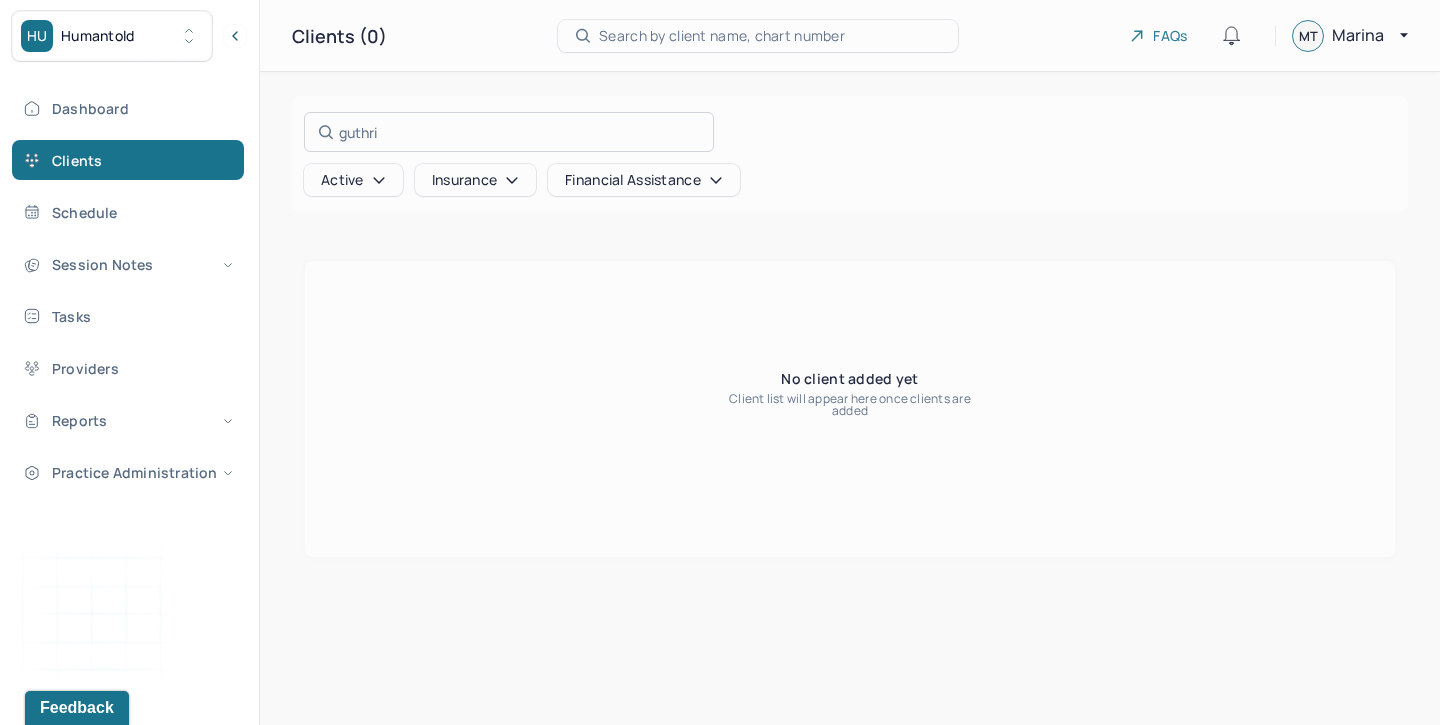 type on "guthri" 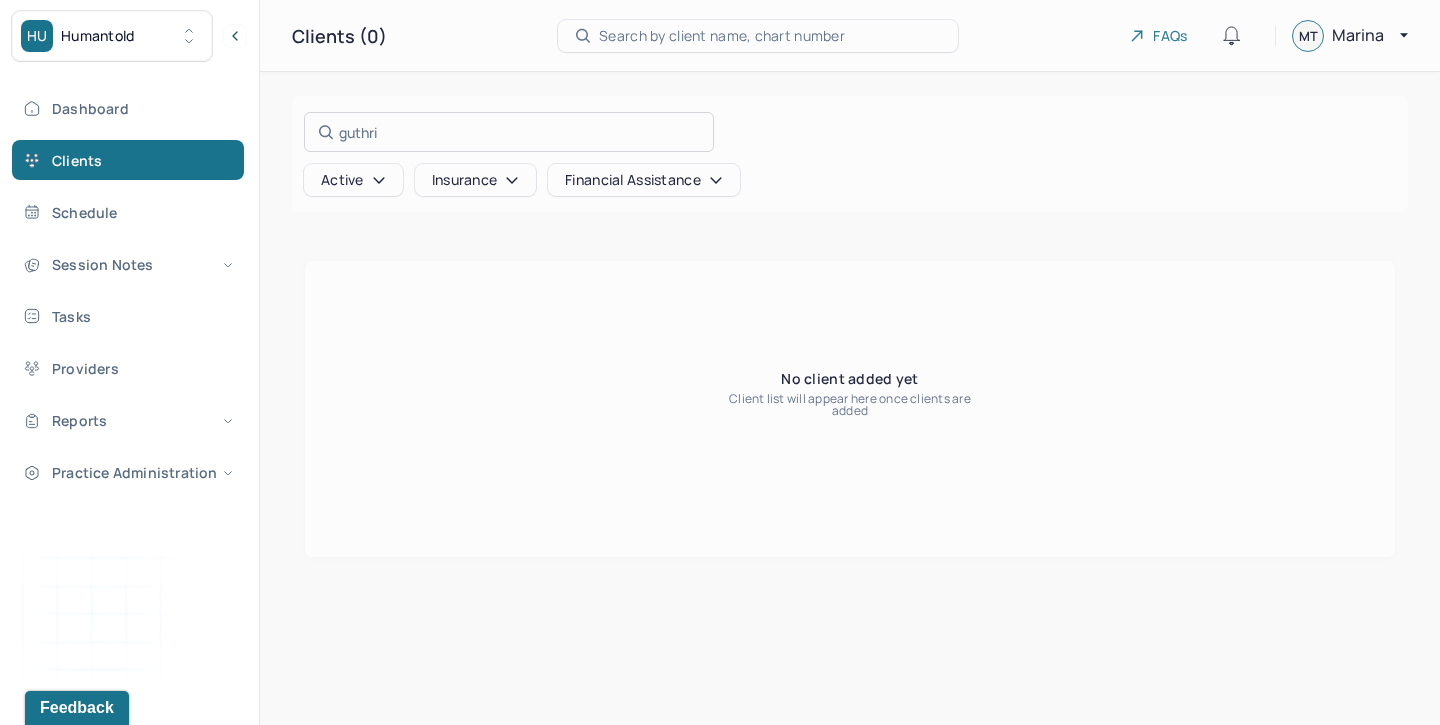 click at bounding box center (720, 362) 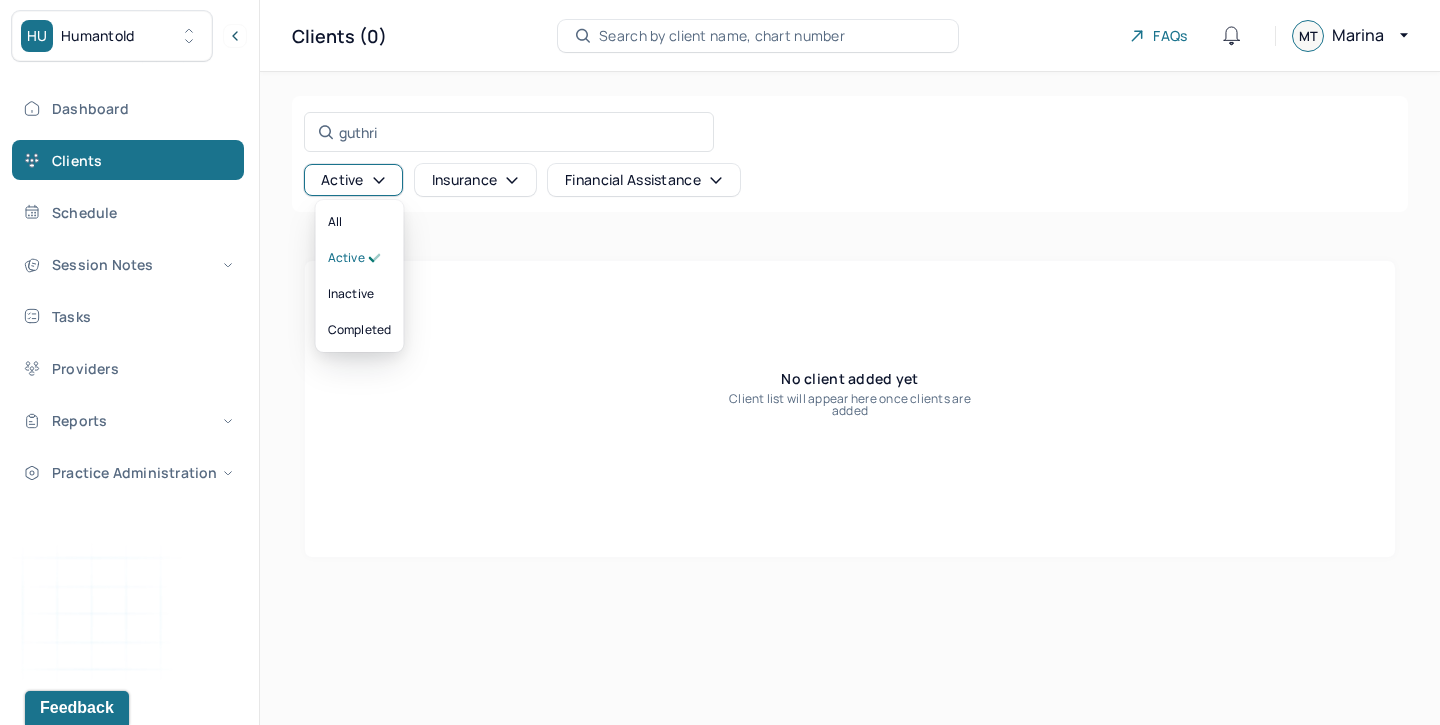 click on "Active" at bounding box center (353, 180) 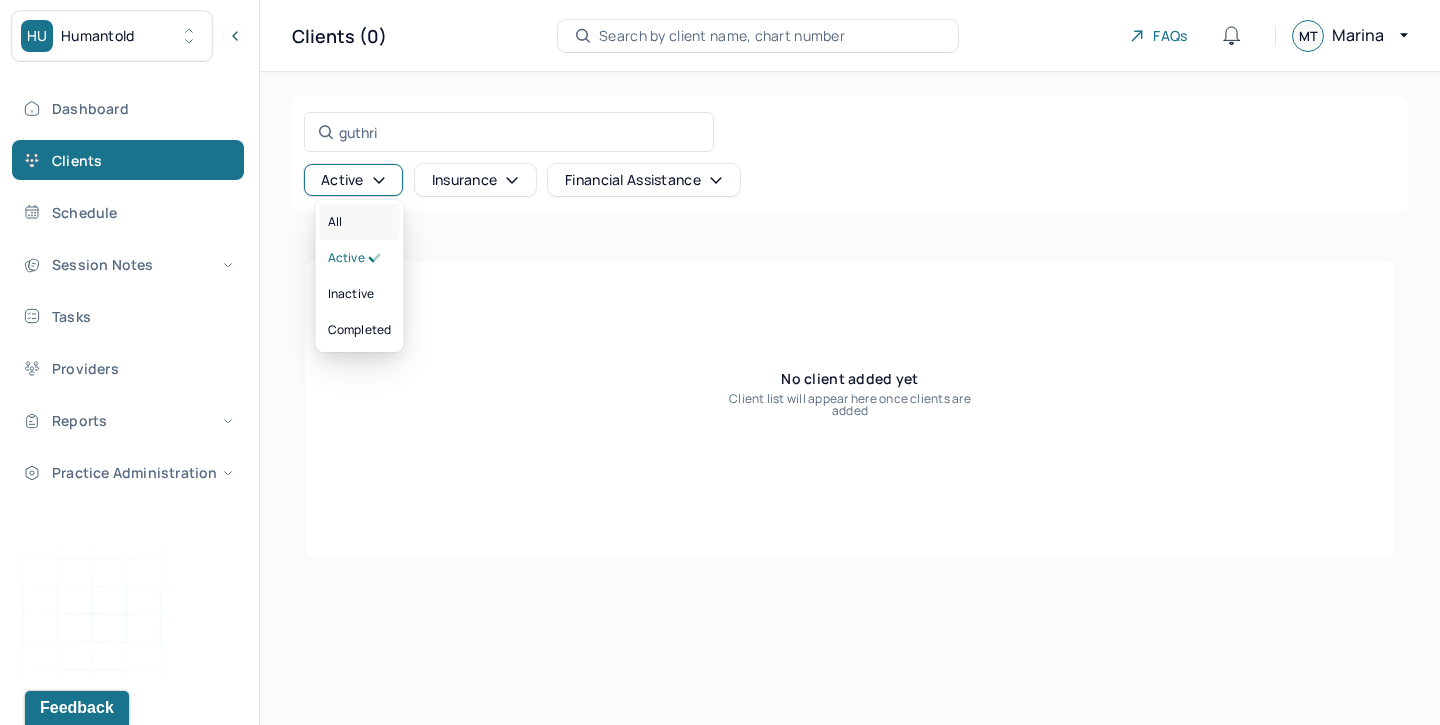 click on "All" at bounding box center (360, 222) 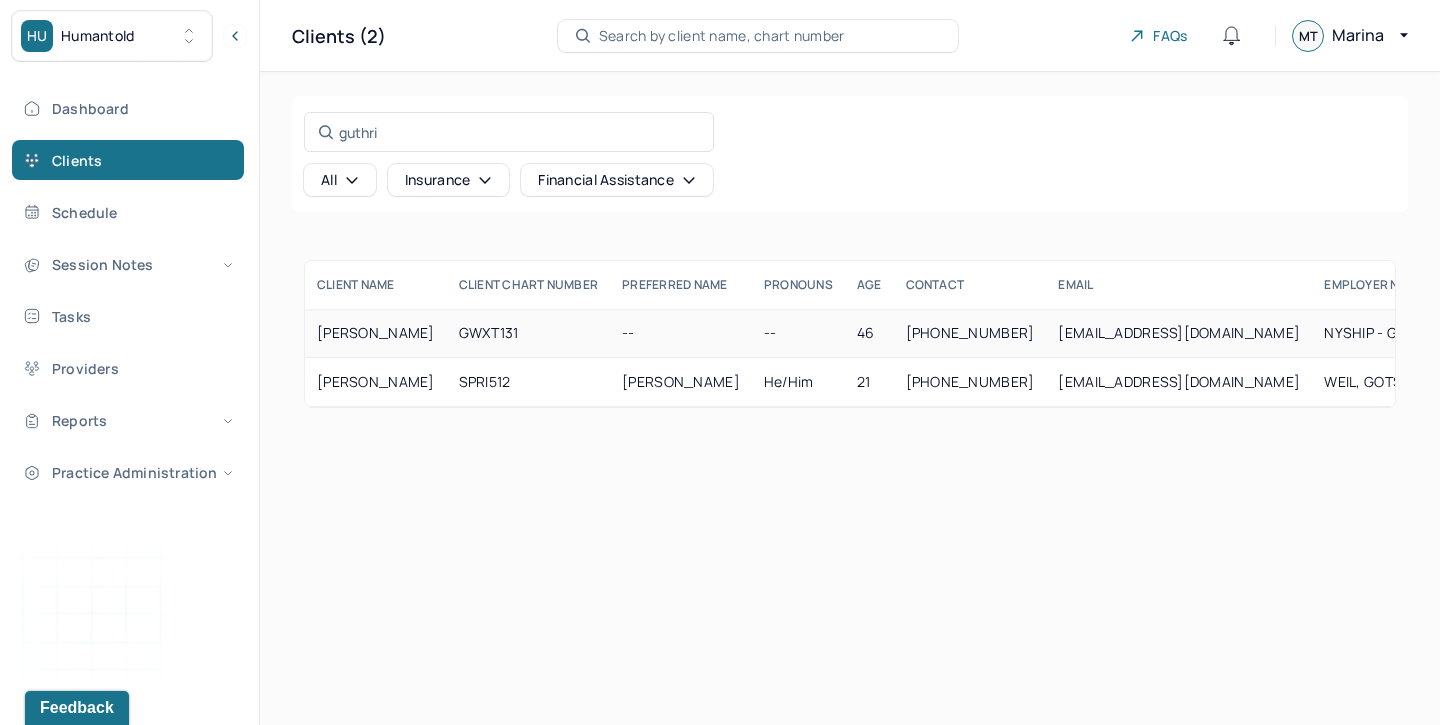click on "GUTHRIE, CLINTON" at bounding box center [376, 333] 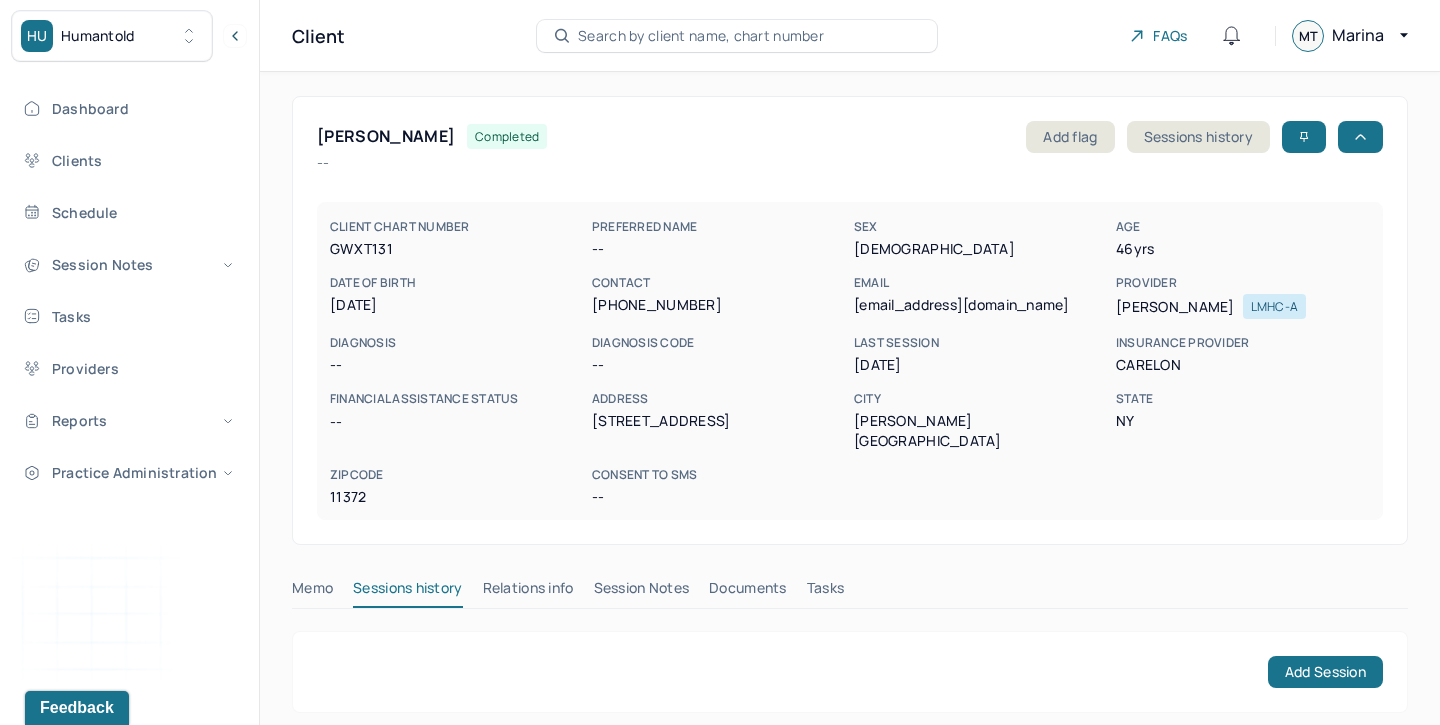 scroll, scrollTop: 135, scrollLeft: 0, axis: vertical 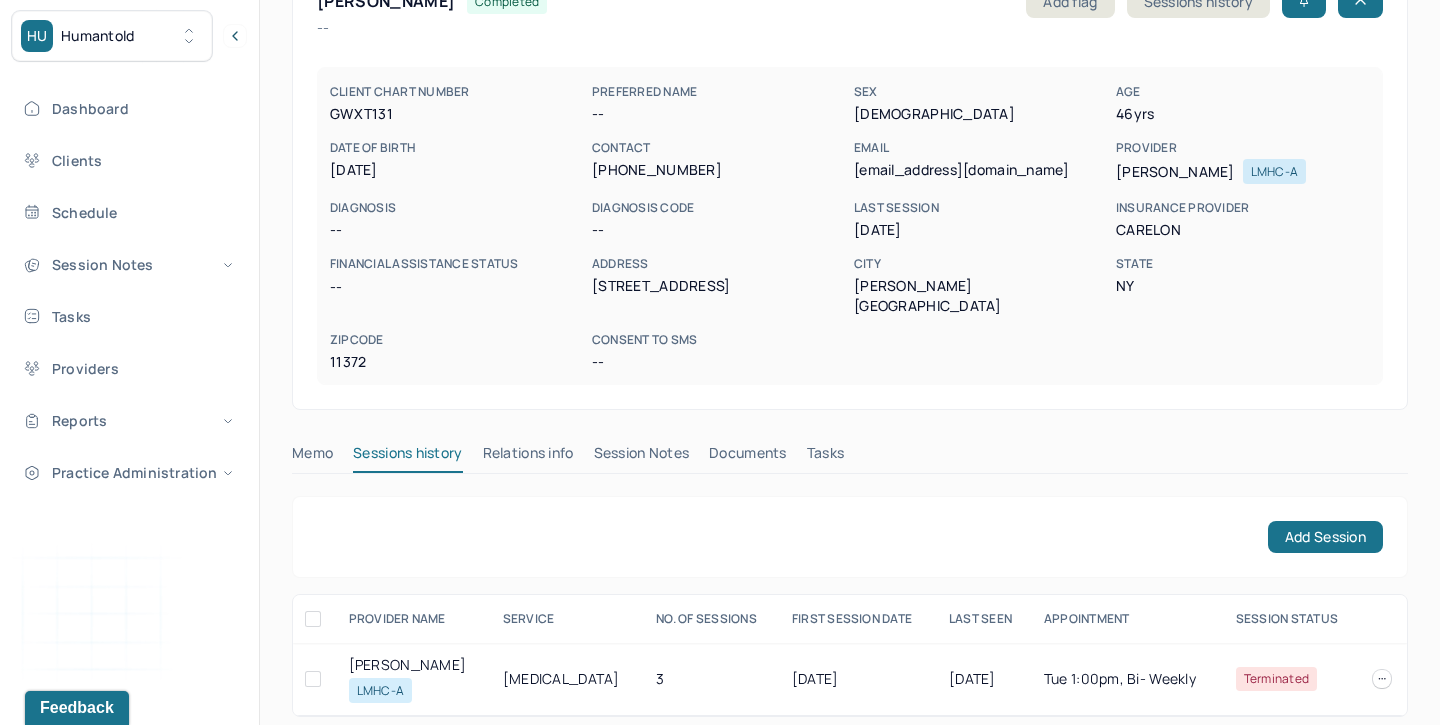 click on "Session Notes" at bounding box center (642, 457) 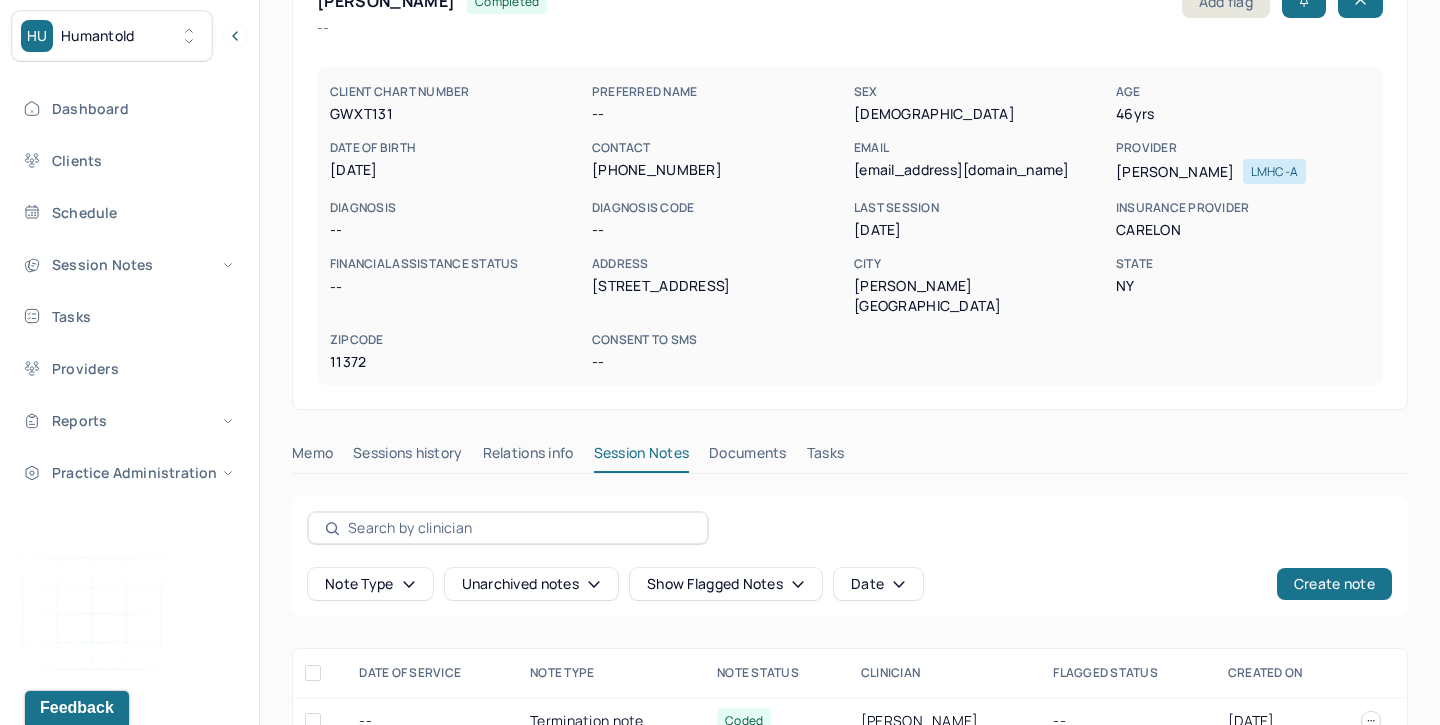 scroll, scrollTop: 214, scrollLeft: 0, axis: vertical 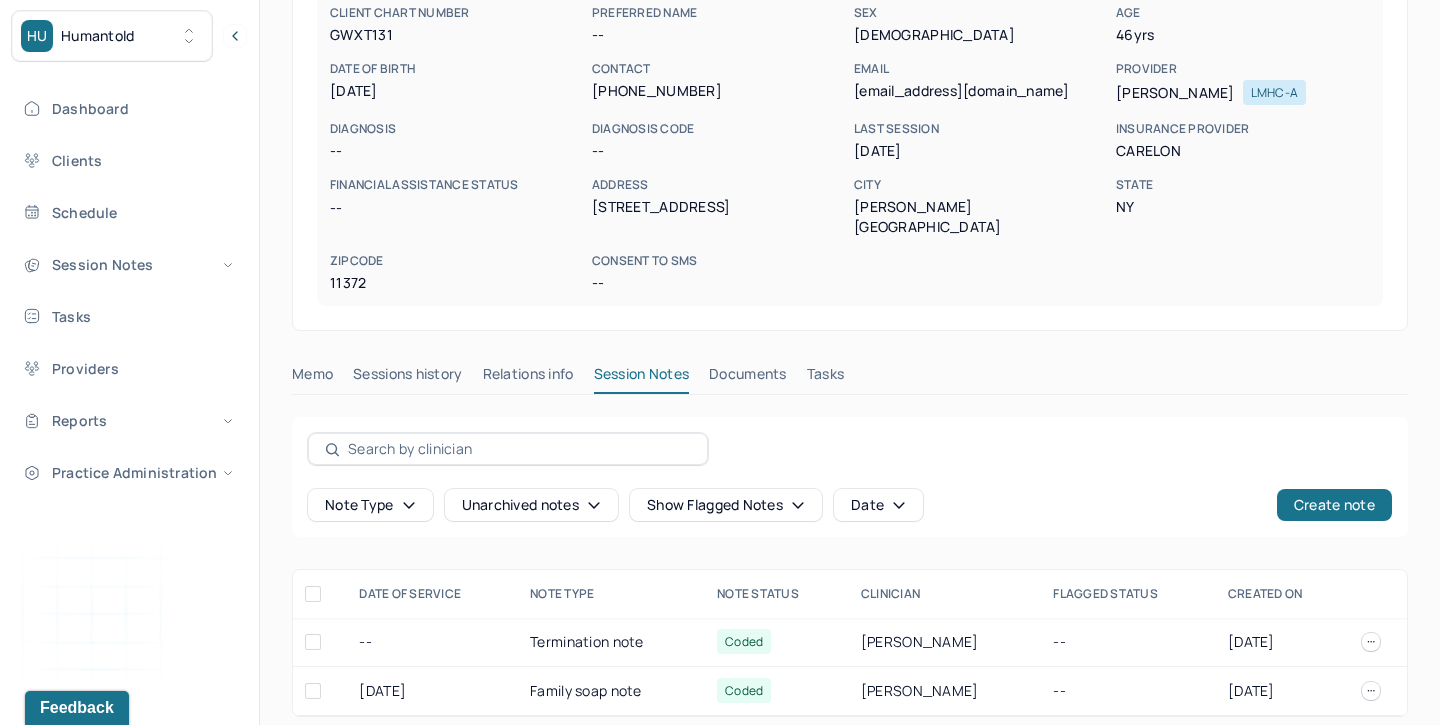 click on "Unarchived notes" at bounding box center (531, 505) 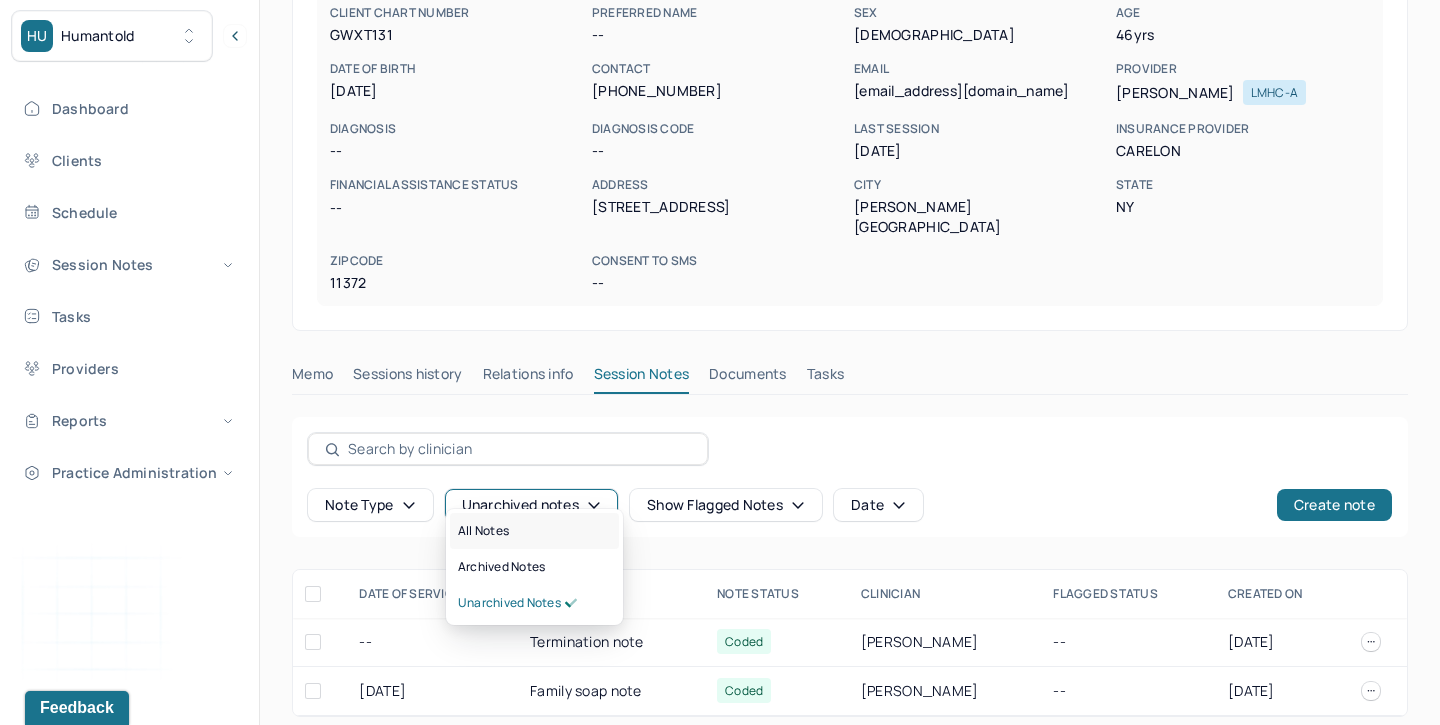 click on "All notes" at bounding box center [534, 531] 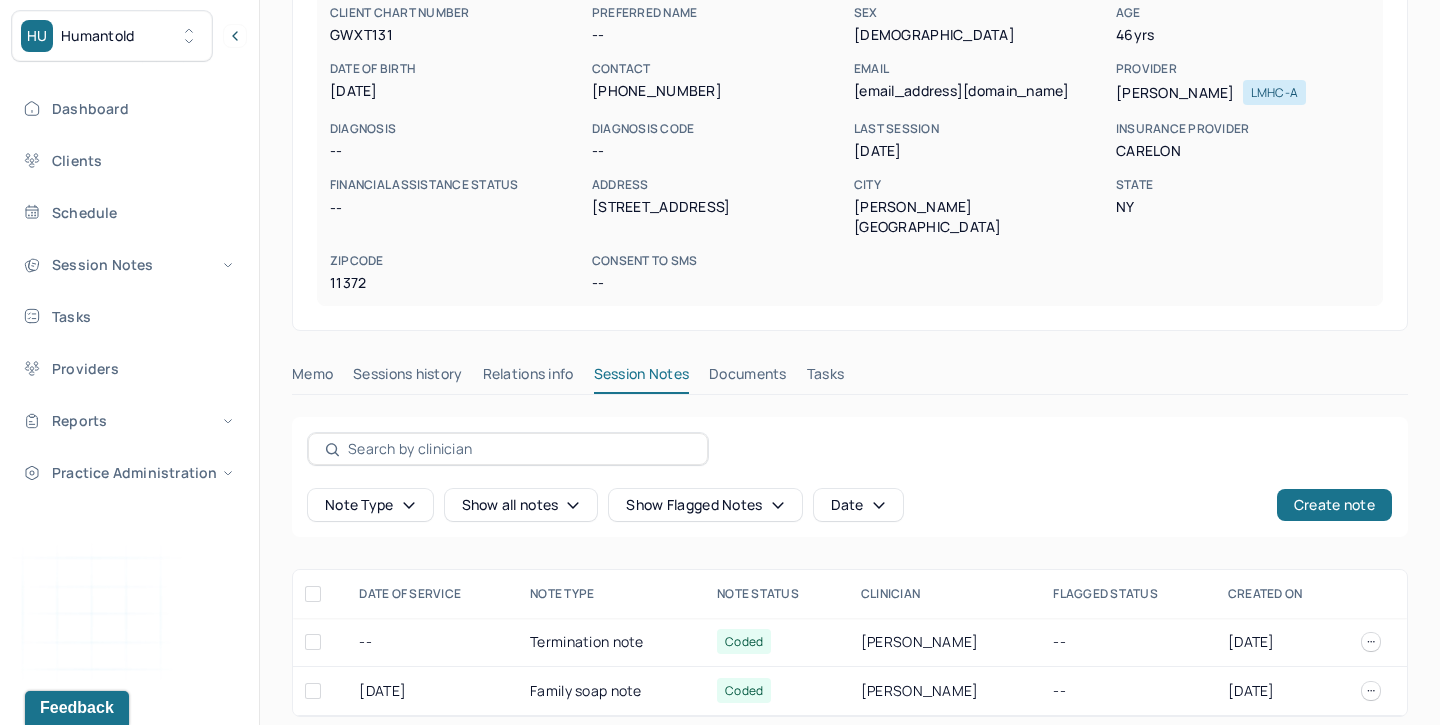 click on "Show all notes" at bounding box center [521, 505] 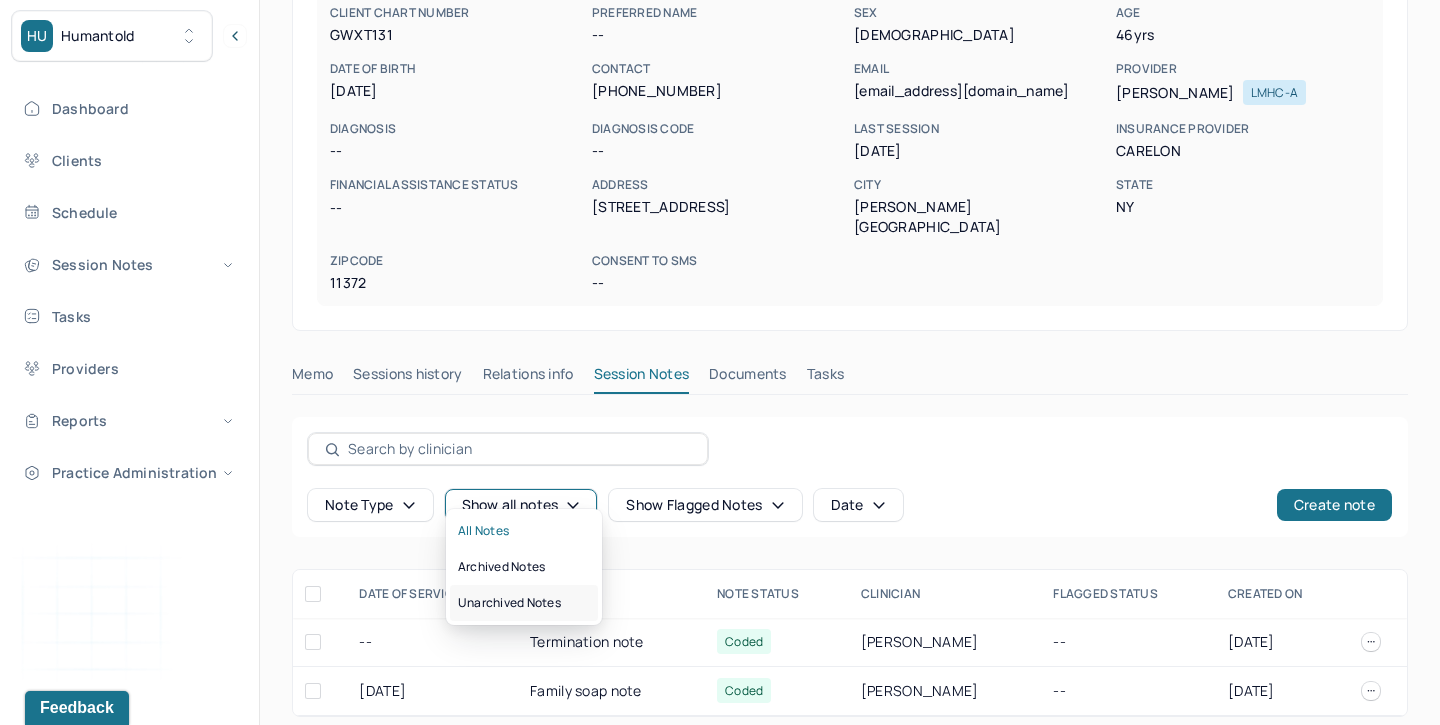 click on "Unarchived notes" at bounding box center (509, 603) 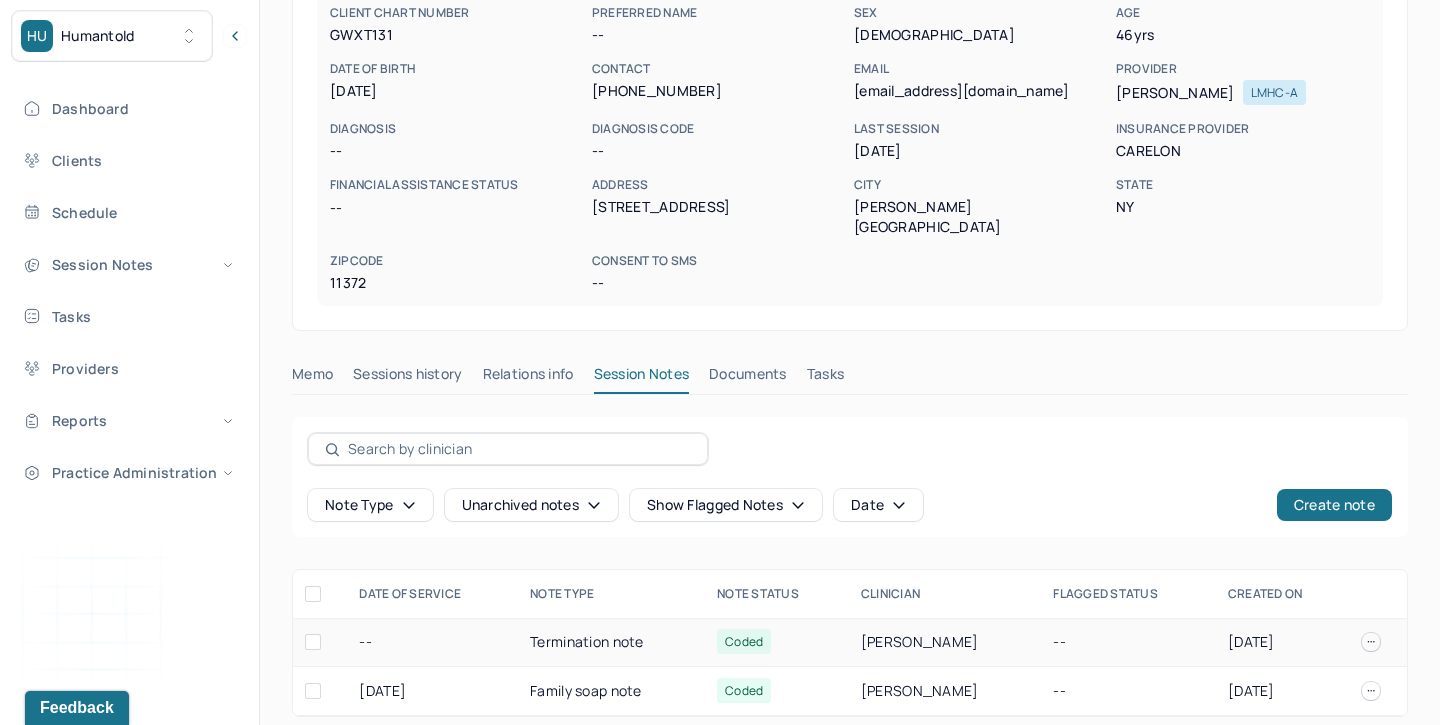 click on "--" at bounding box center [432, 642] 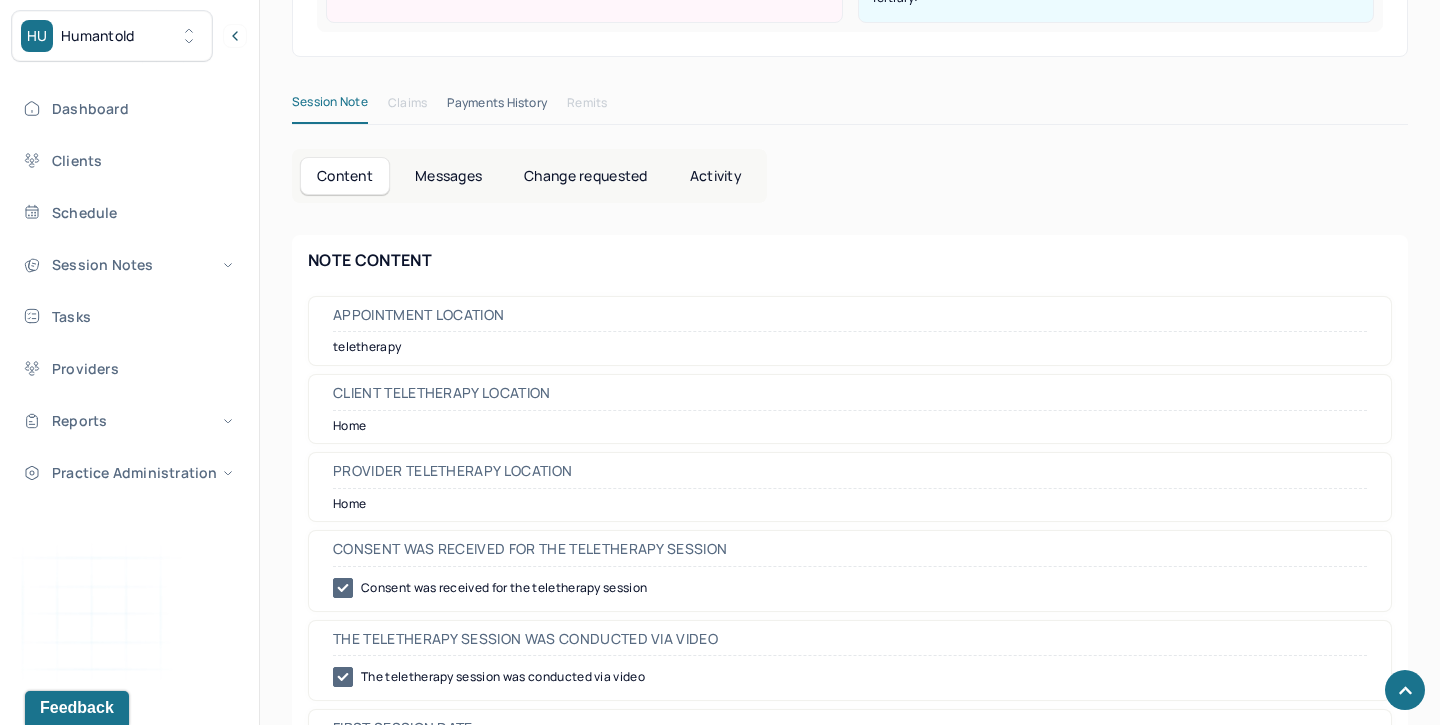 scroll, scrollTop: 0, scrollLeft: 0, axis: both 